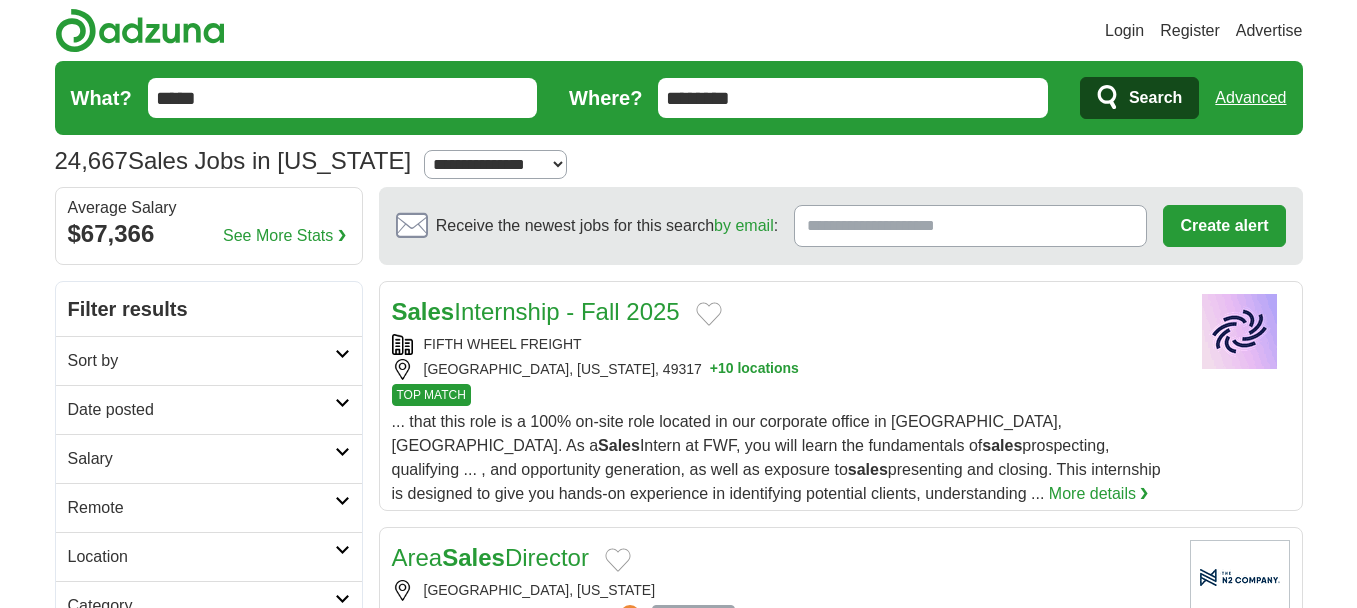 scroll, scrollTop: 0, scrollLeft: 0, axis: both 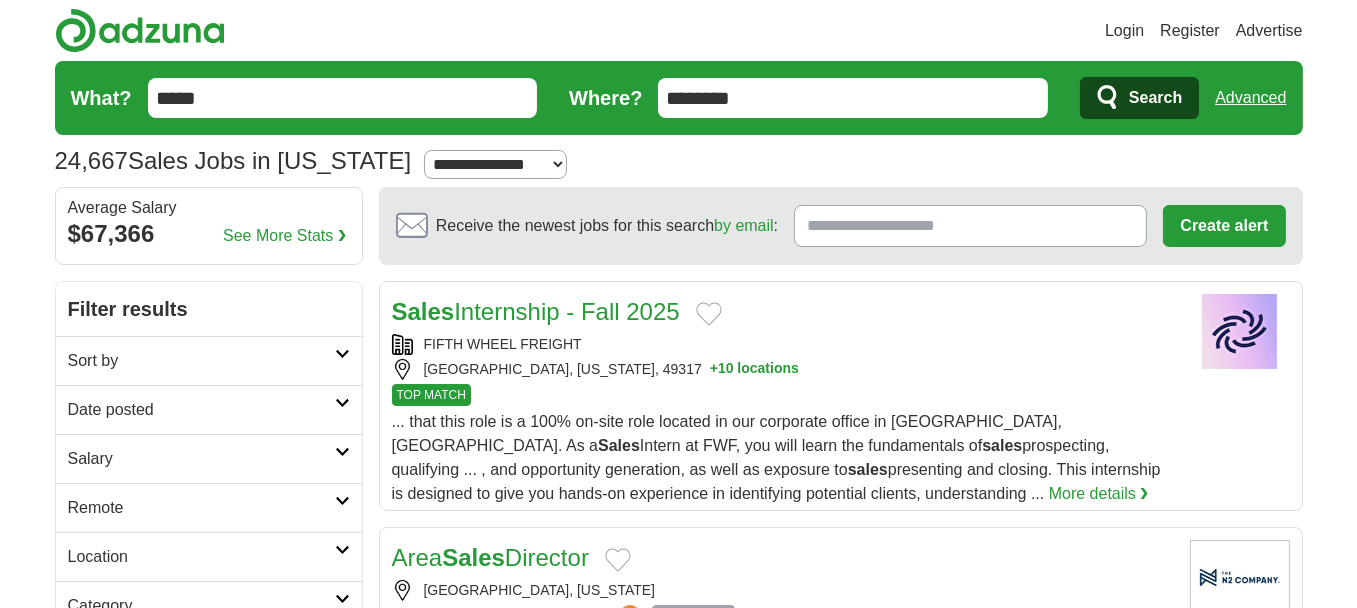 click on "**********" at bounding box center [495, 164] 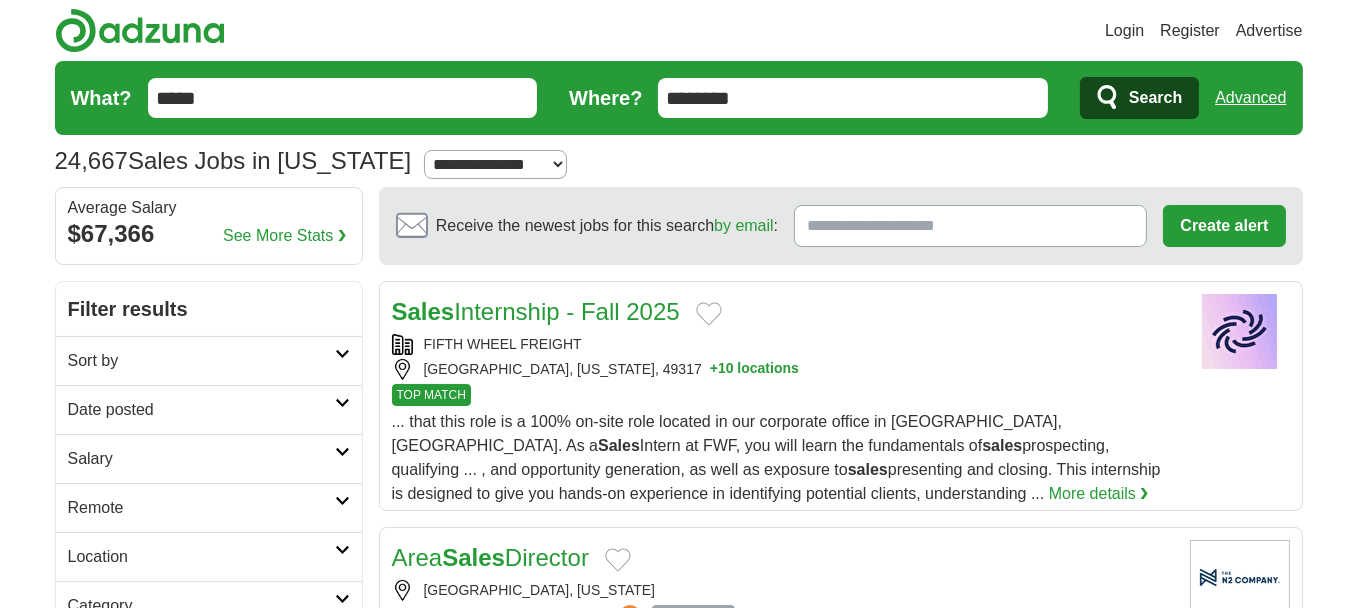 select on "**" 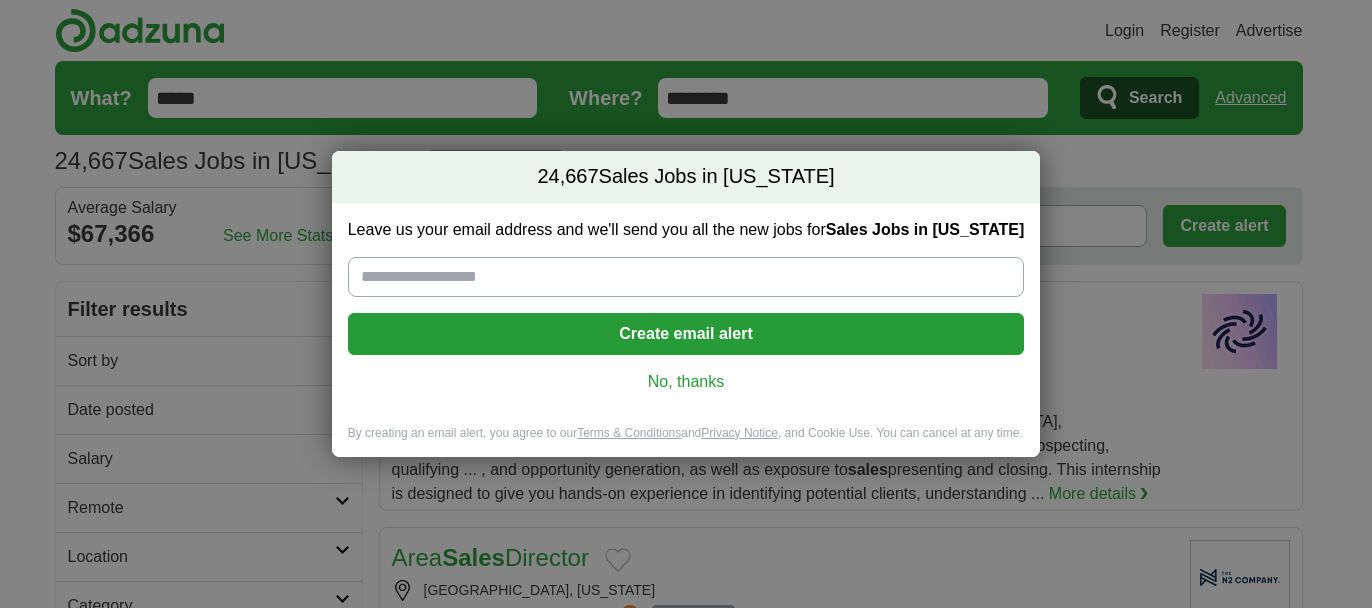 scroll, scrollTop: 0, scrollLeft: 0, axis: both 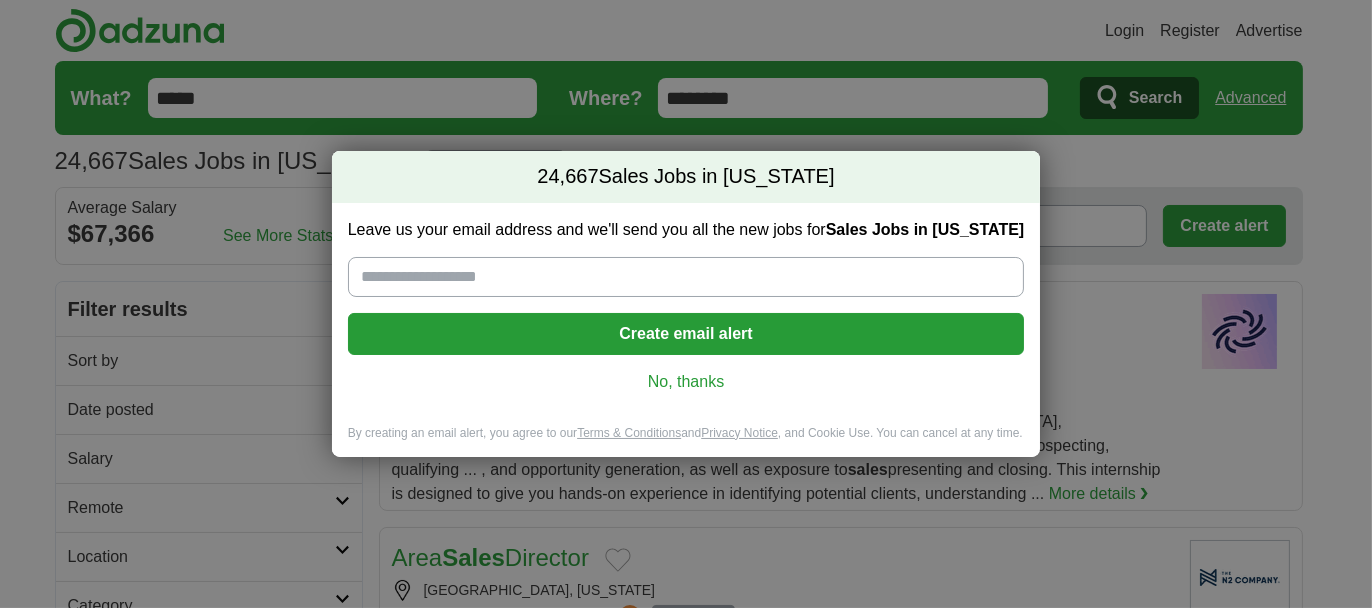 click on "No, thanks" at bounding box center (686, 382) 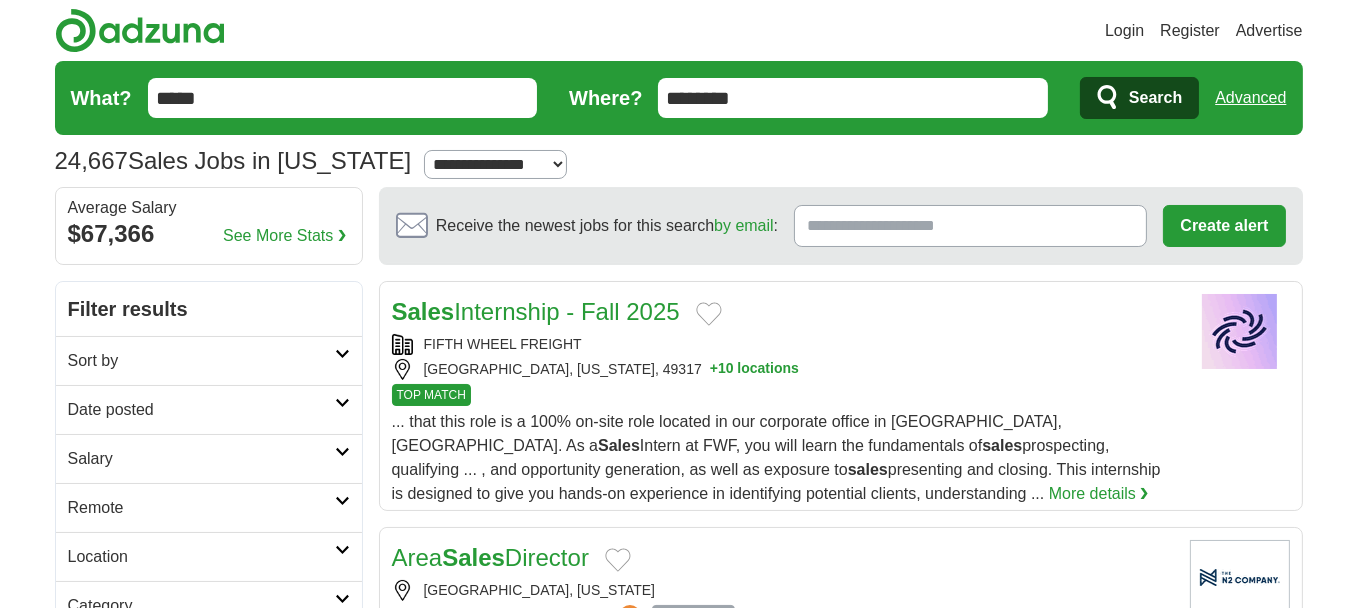 click on "Advanced" at bounding box center (1250, 98) 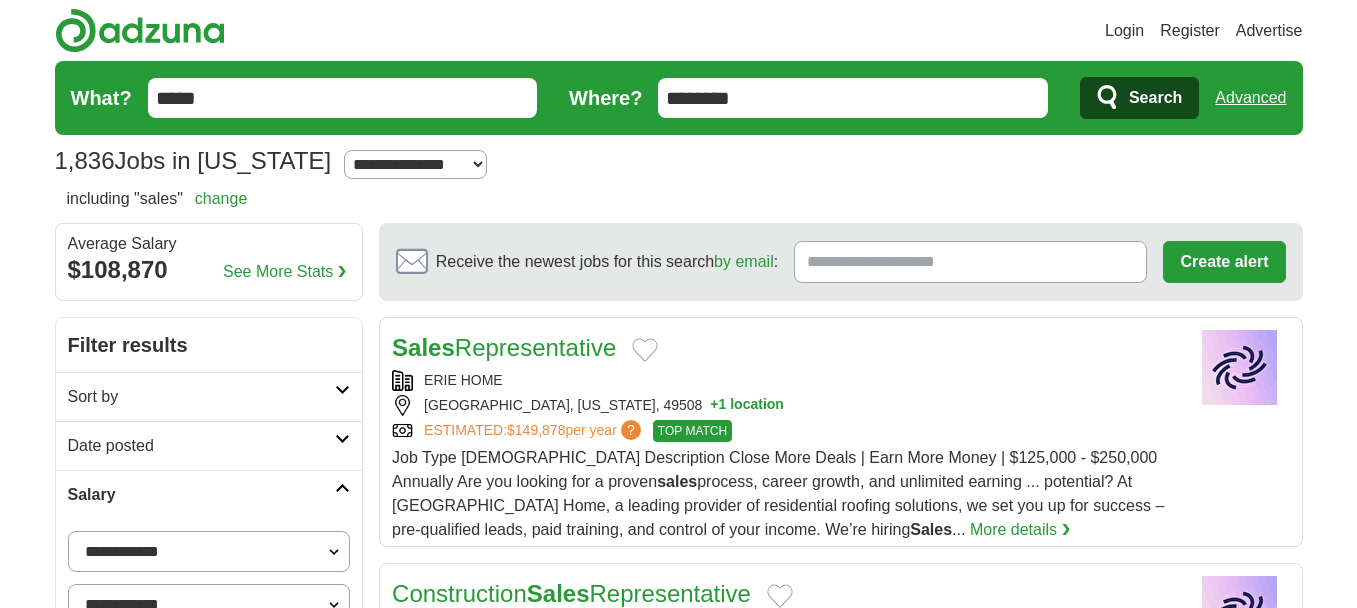 scroll, scrollTop: 0, scrollLeft: 0, axis: both 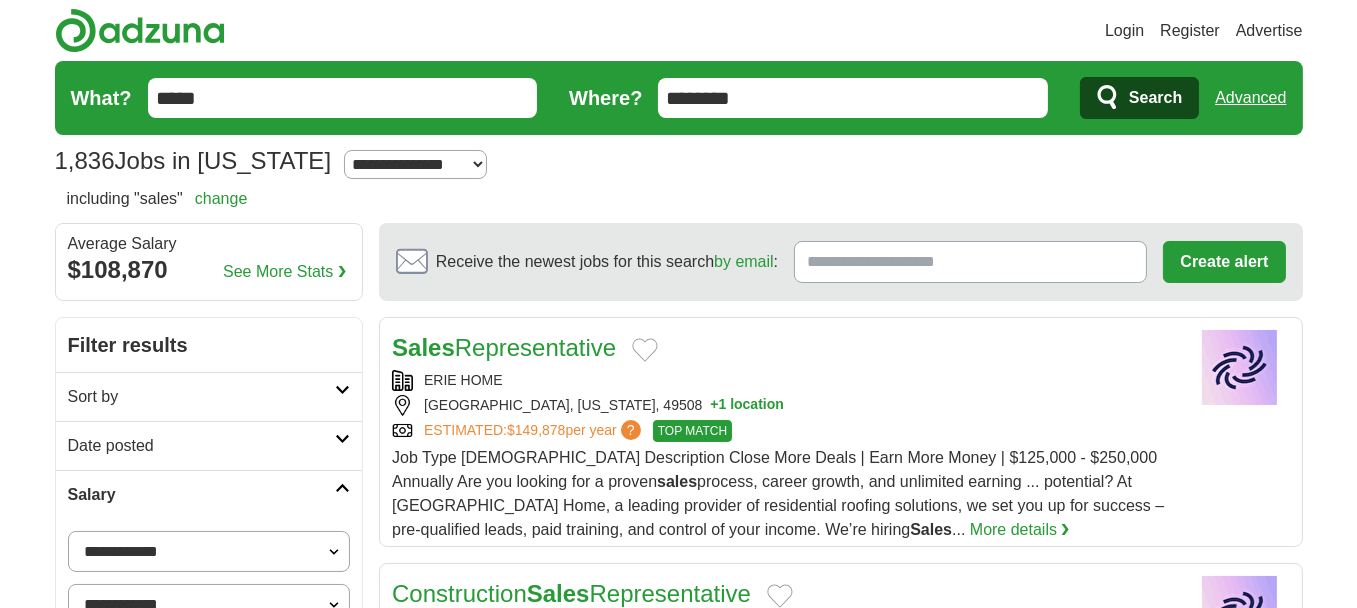 click on "Advanced" at bounding box center (1250, 98) 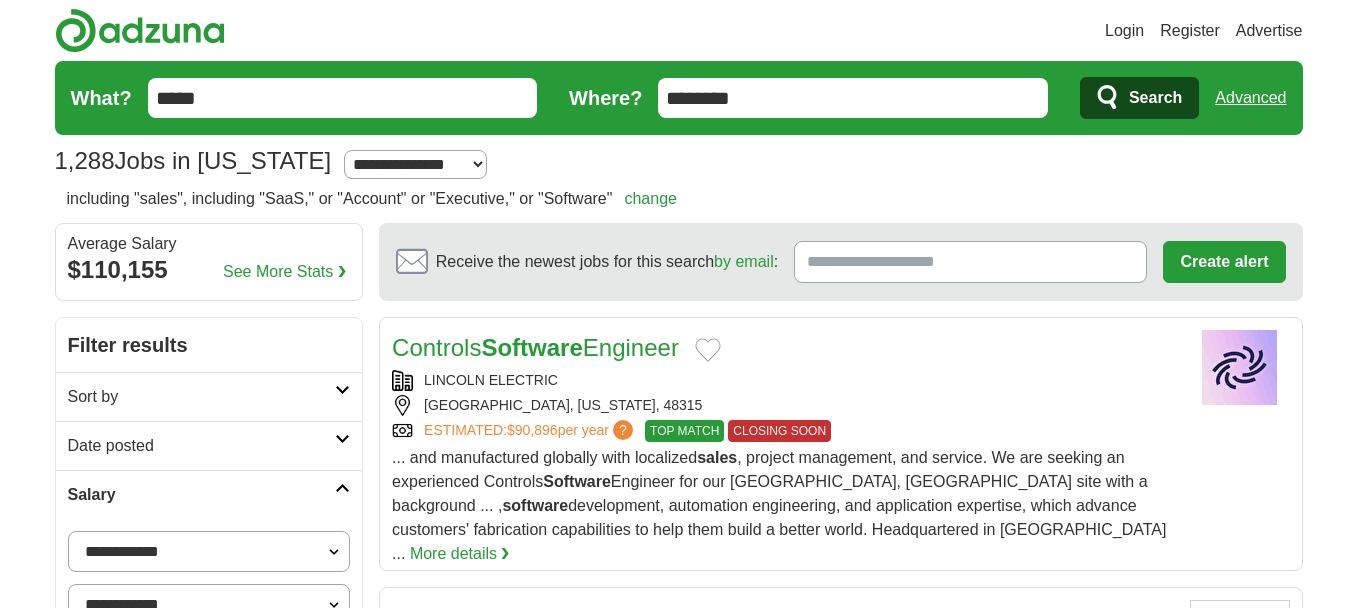 scroll, scrollTop: 0, scrollLeft: 0, axis: both 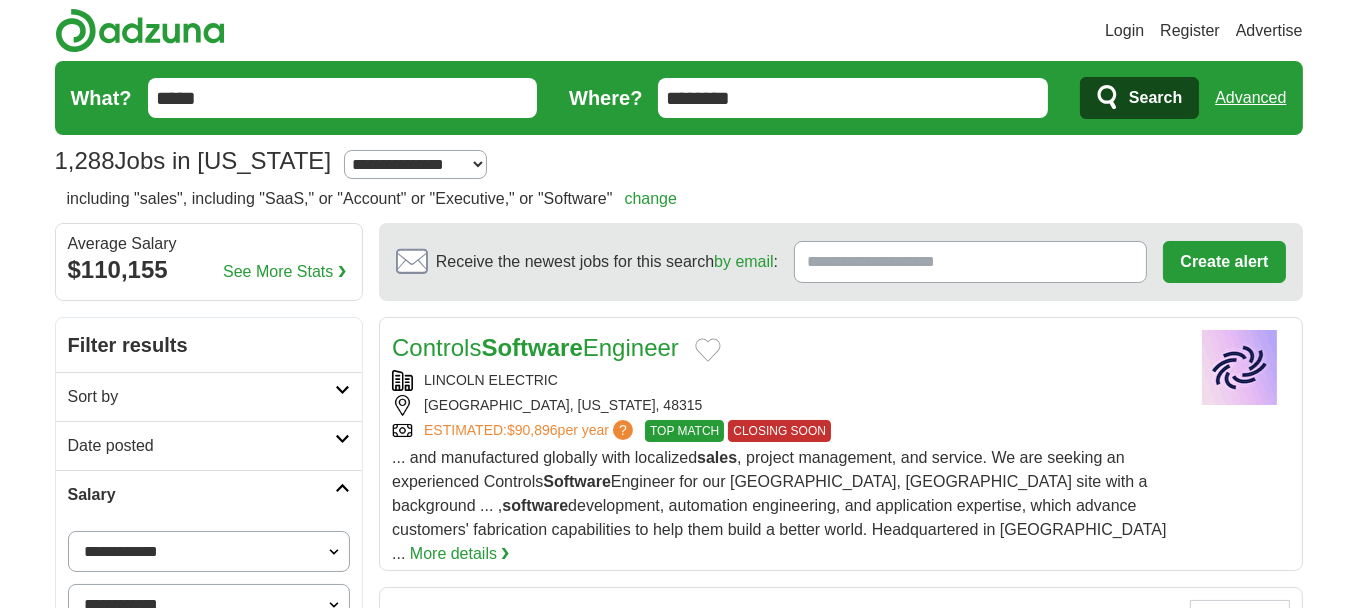 click on "**********" at bounding box center [415, 164] 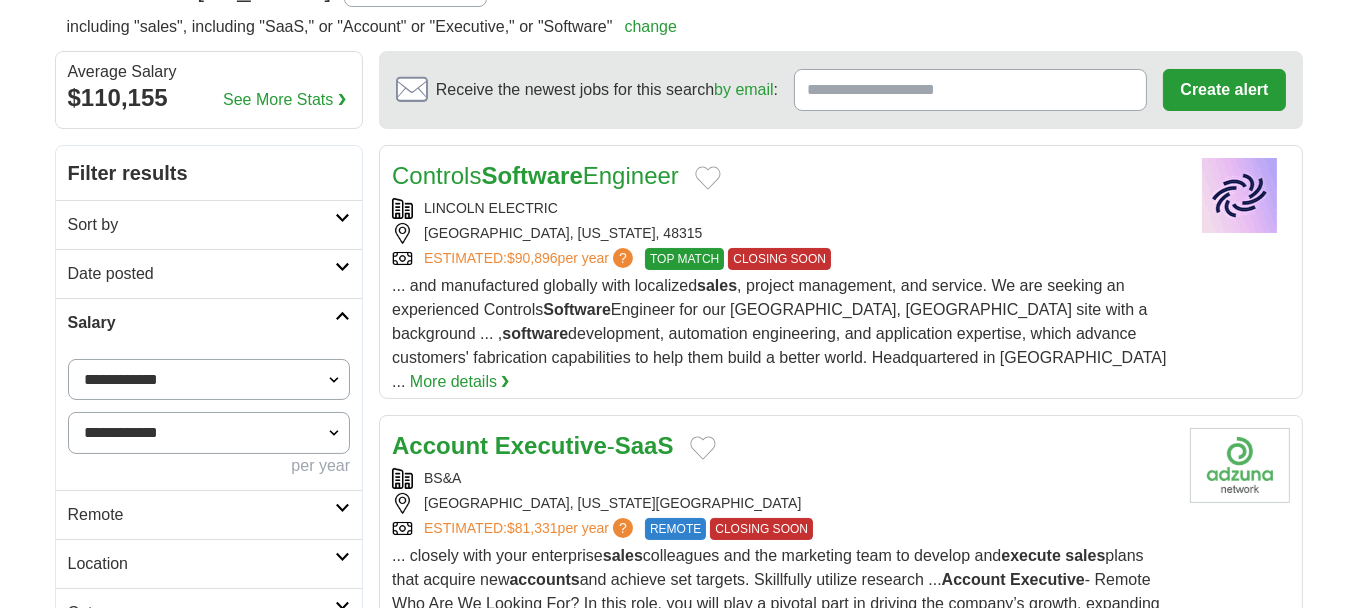 scroll, scrollTop: 106, scrollLeft: 0, axis: vertical 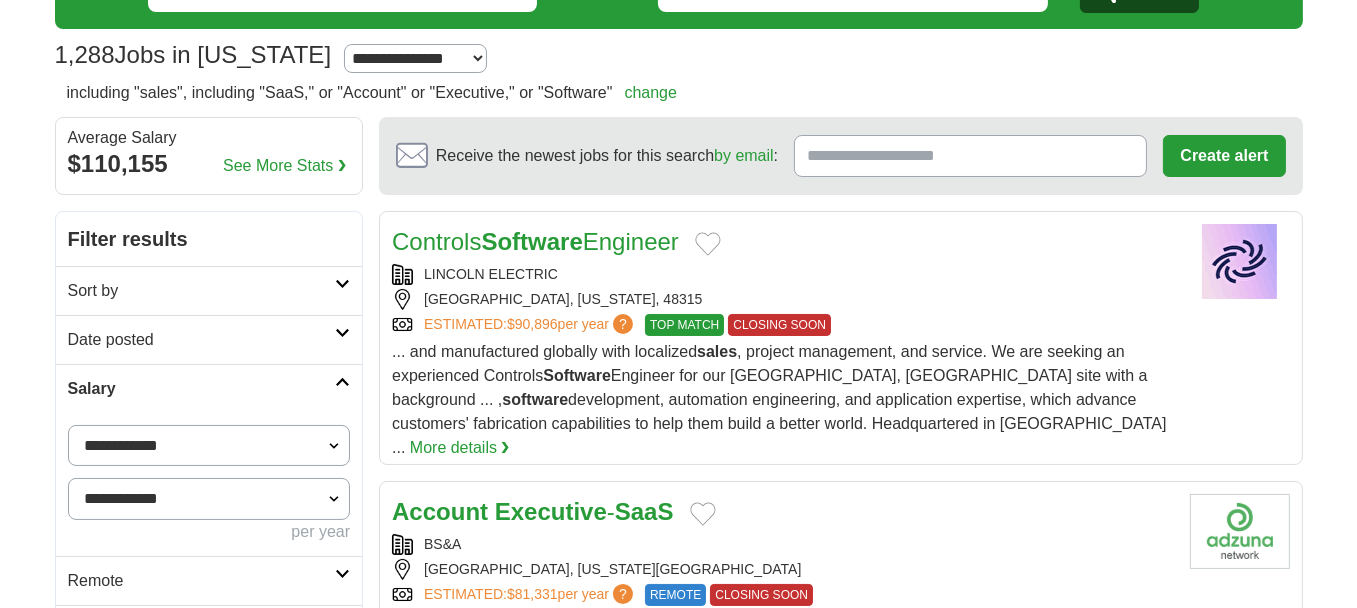 click at bounding box center (342, 284) 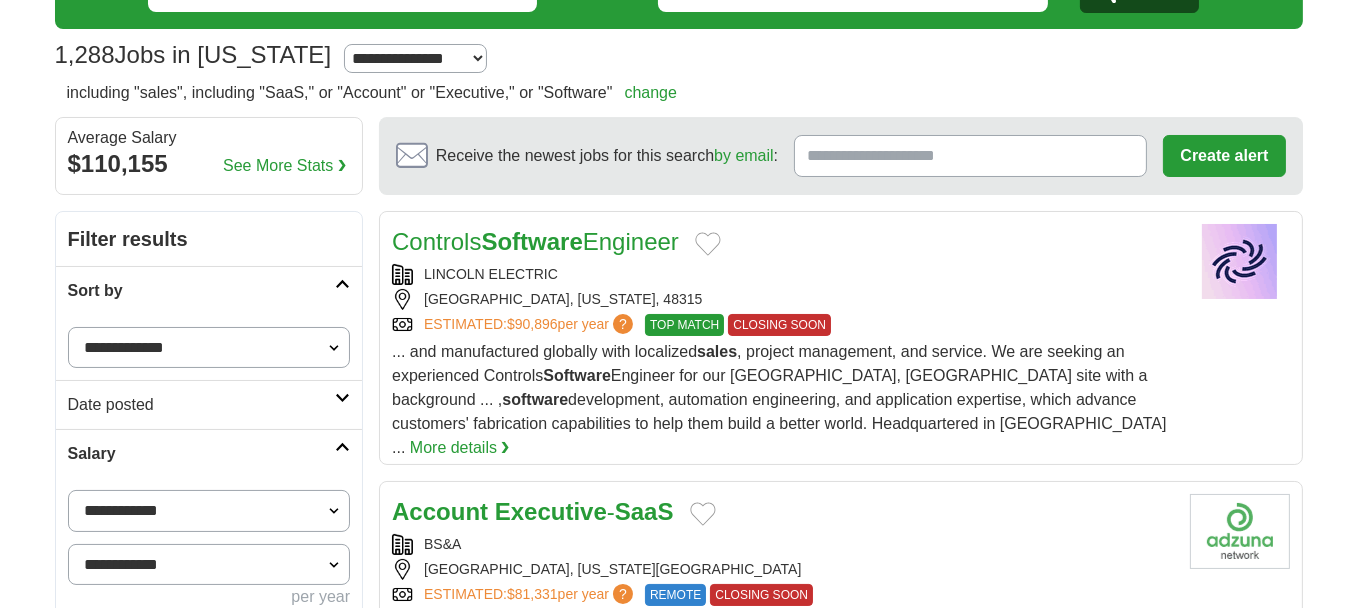 click at bounding box center [342, 398] 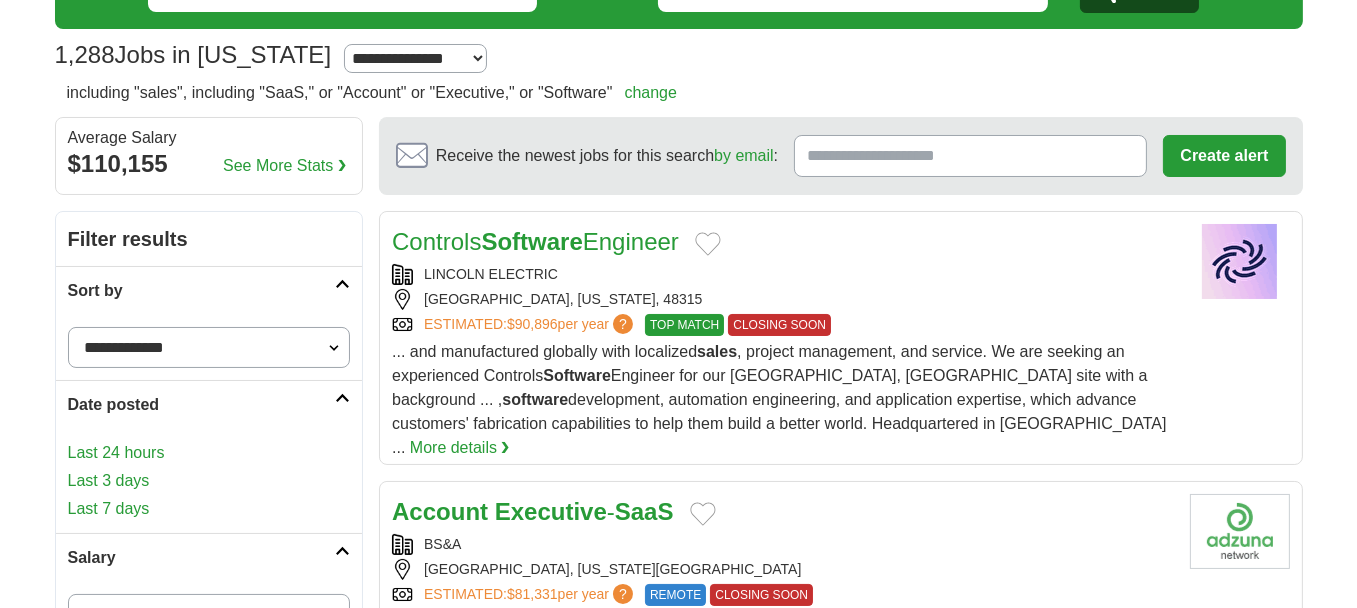 click on "Last 7 days" at bounding box center (209, 509) 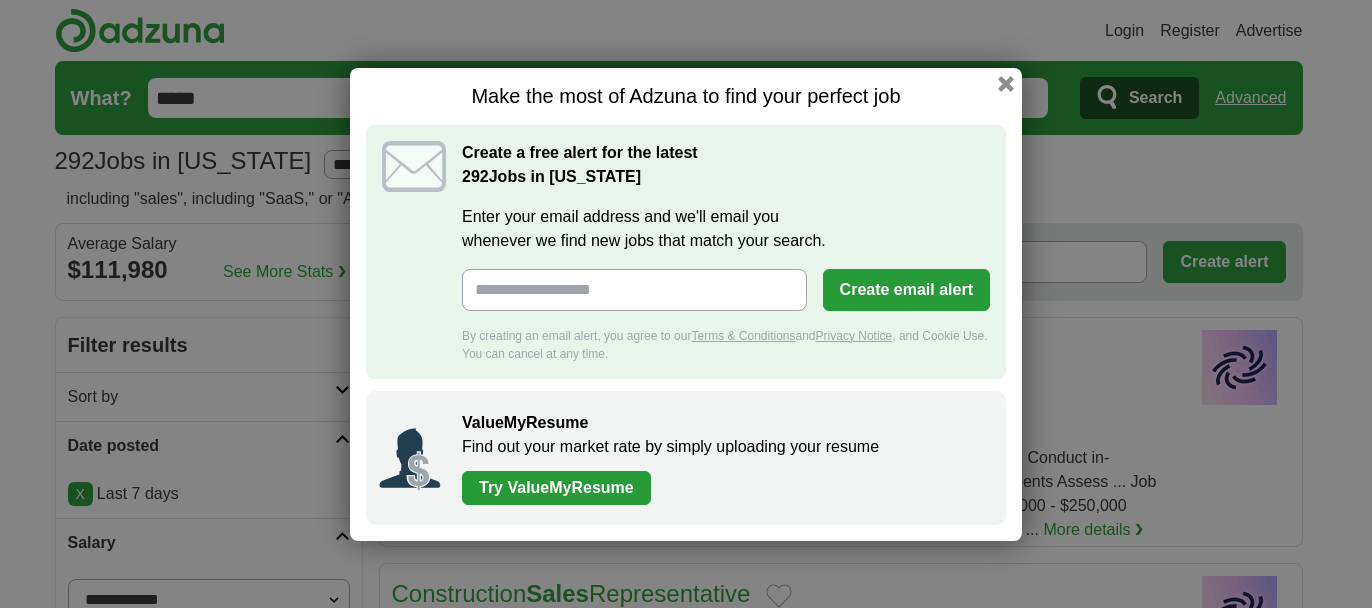 scroll, scrollTop: 0, scrollLeft: 0, axis: both 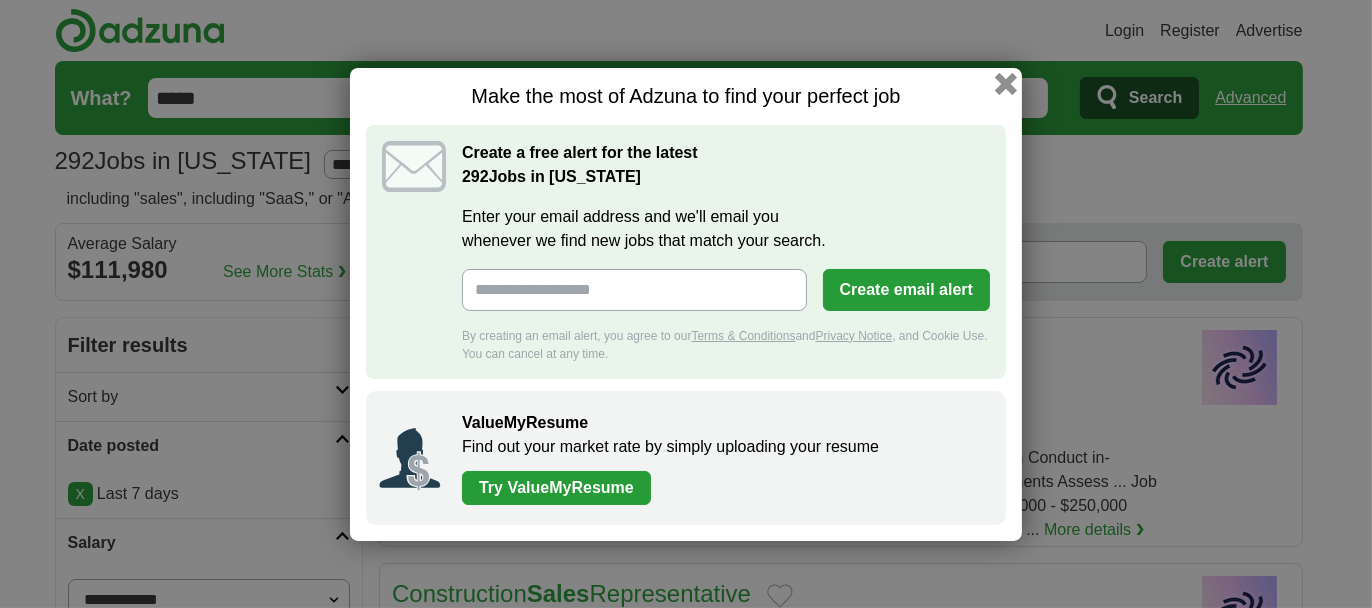 click at bounding box center (1006, 83) 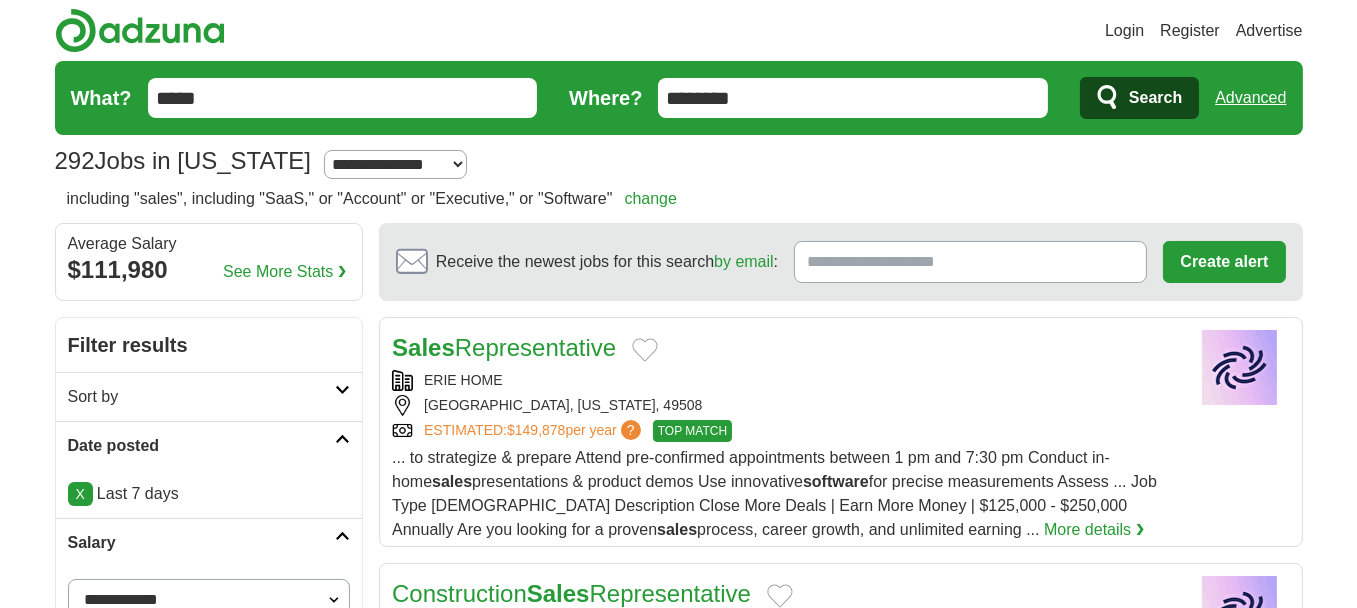 click on "**********" at bounding box center (395, 164) 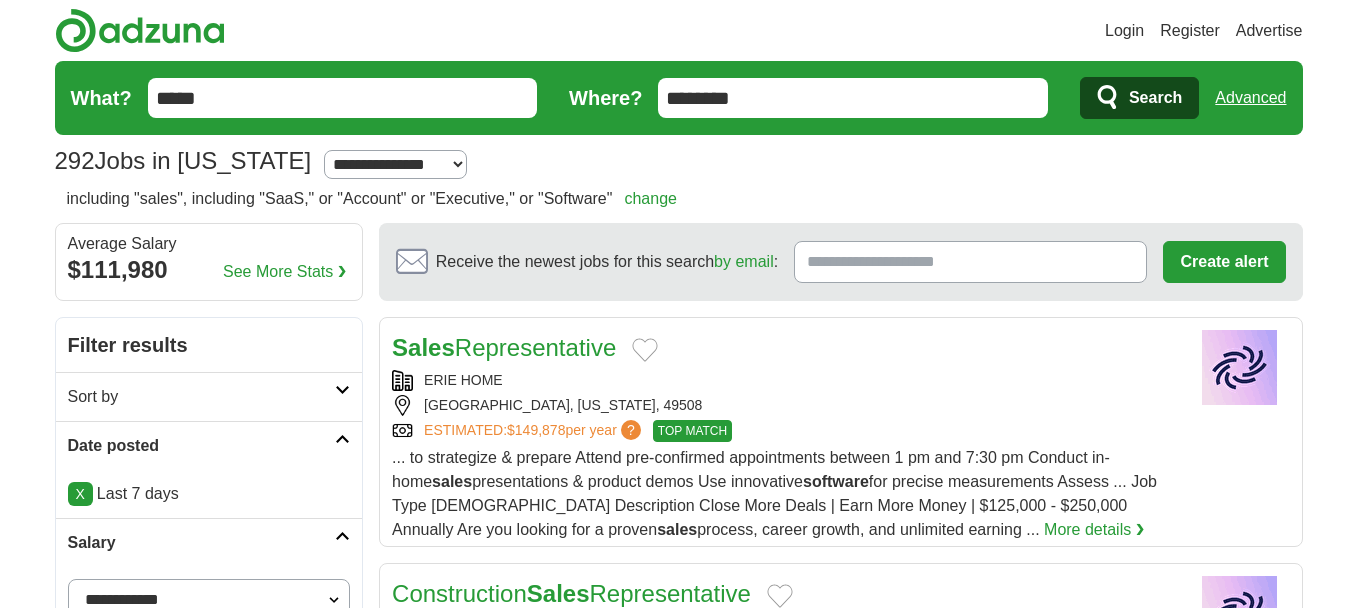 scroll, scrollTop: 0, scrollLeft: 0, axis: both 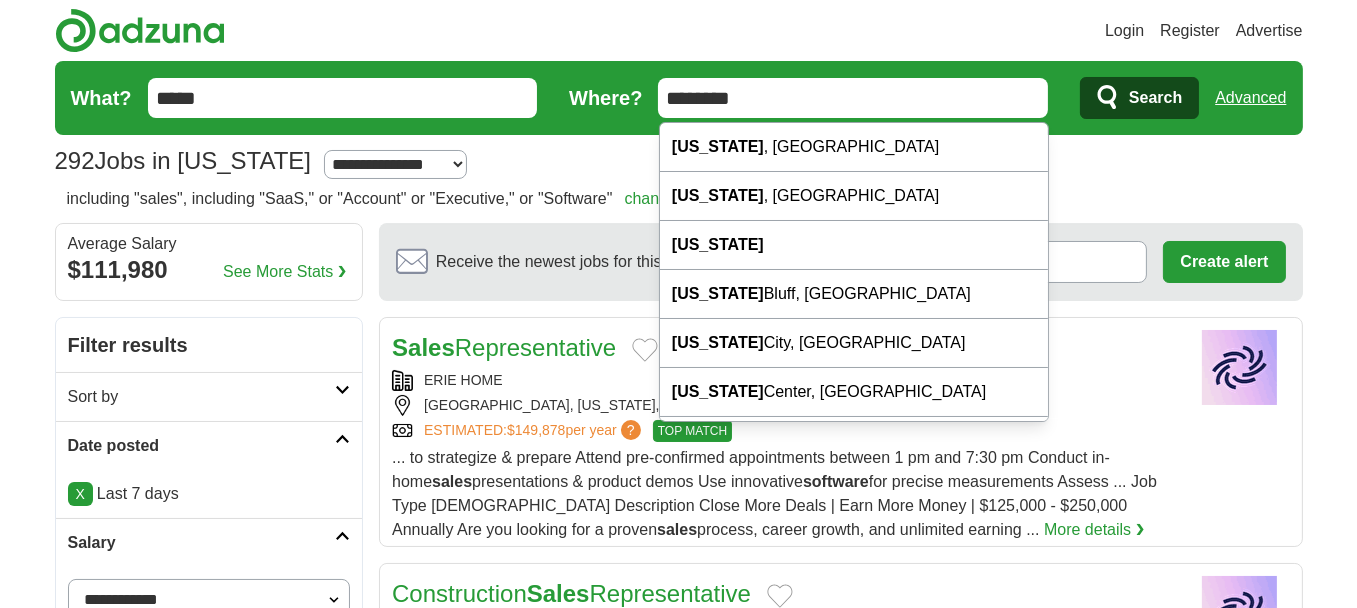 click on "********" at bounding box center [853, 98] 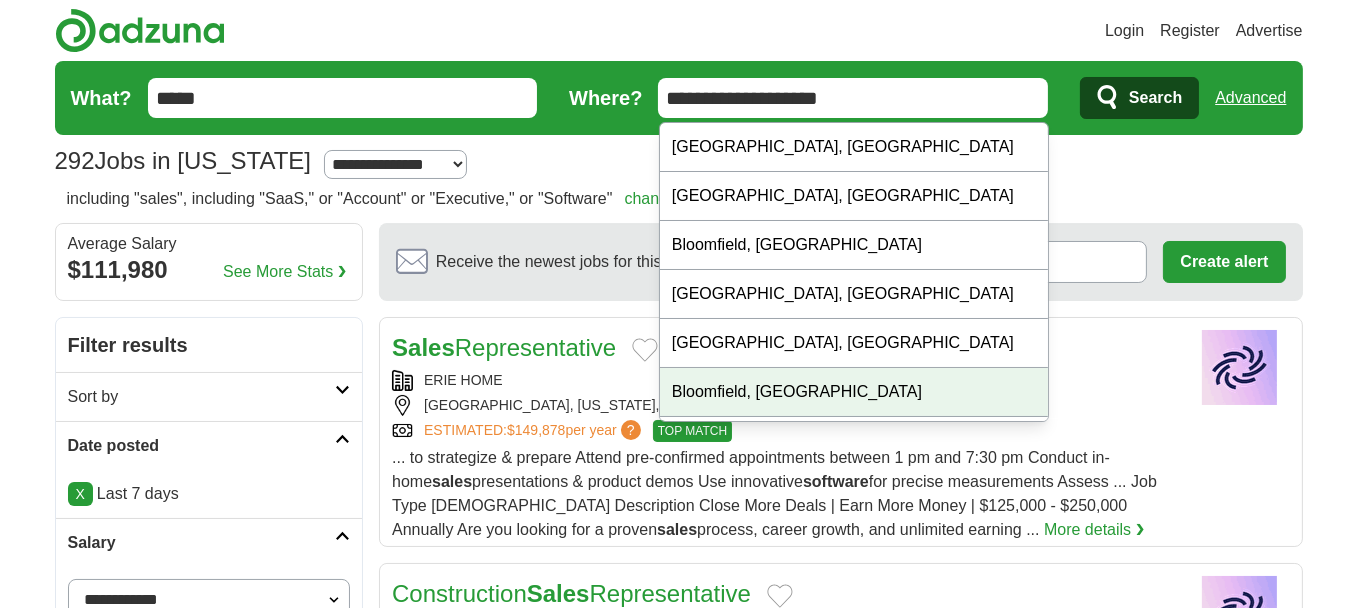 click on "Bloomfield, MI" at bounding box center (854, 392) 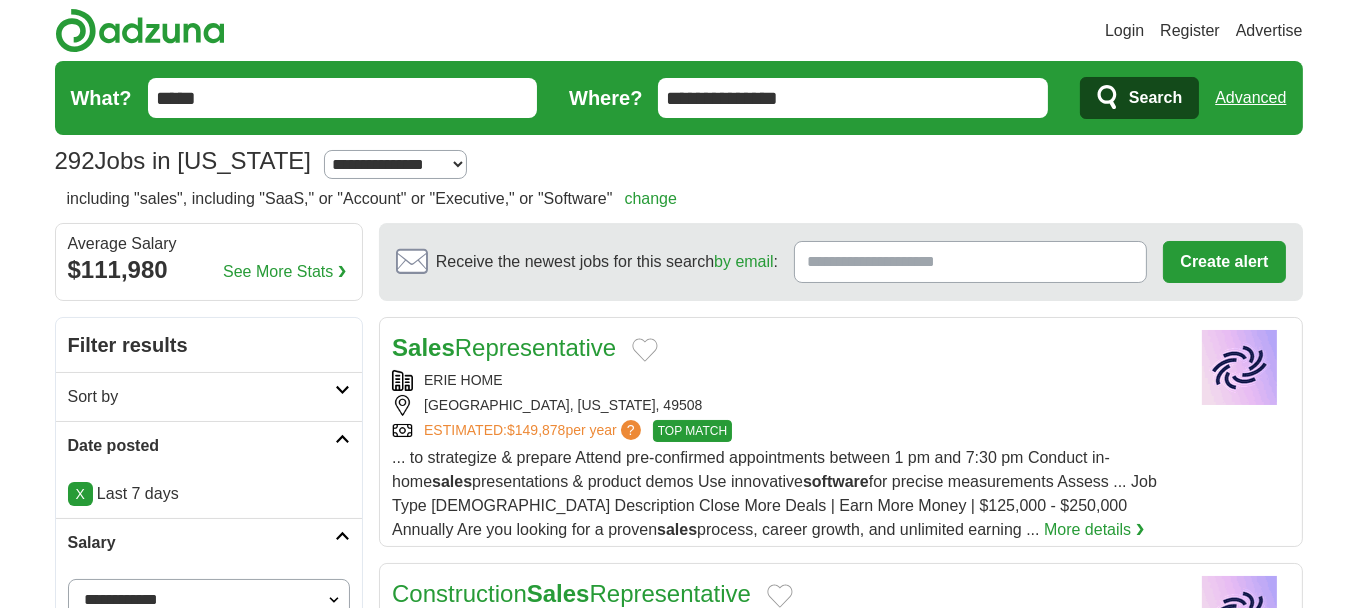 click on "Search" at bounding box center [1155, 98] 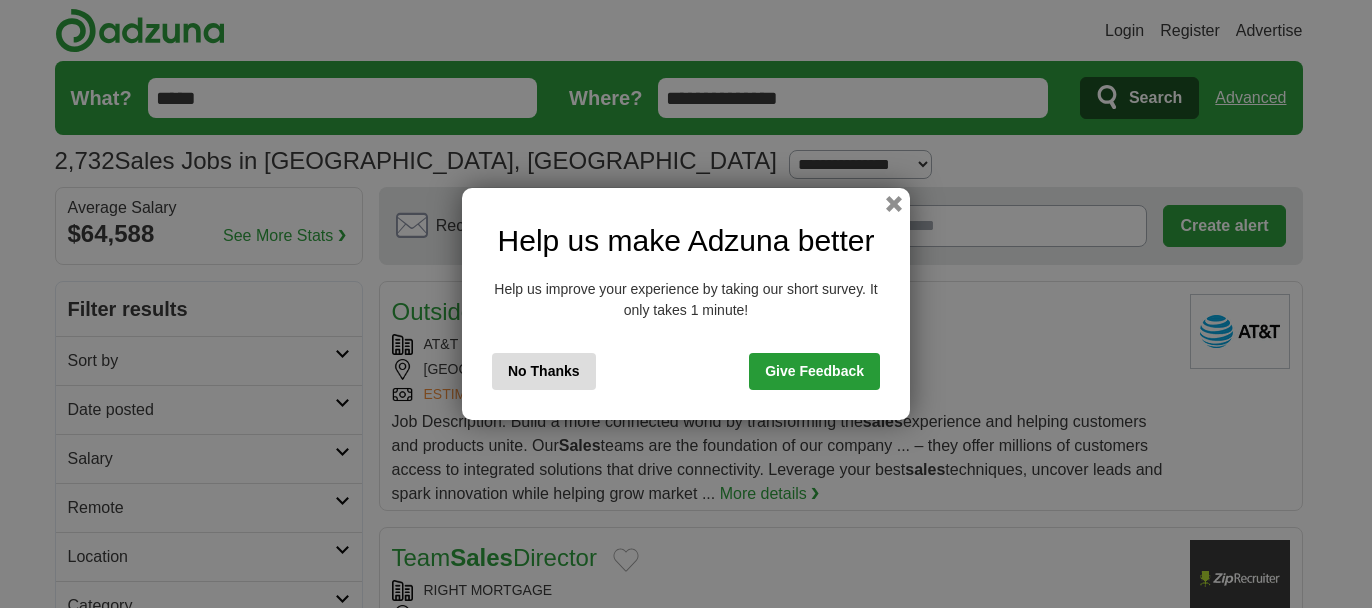 scroll, scrollTop: 0, scrollLeft: 0, axis: both 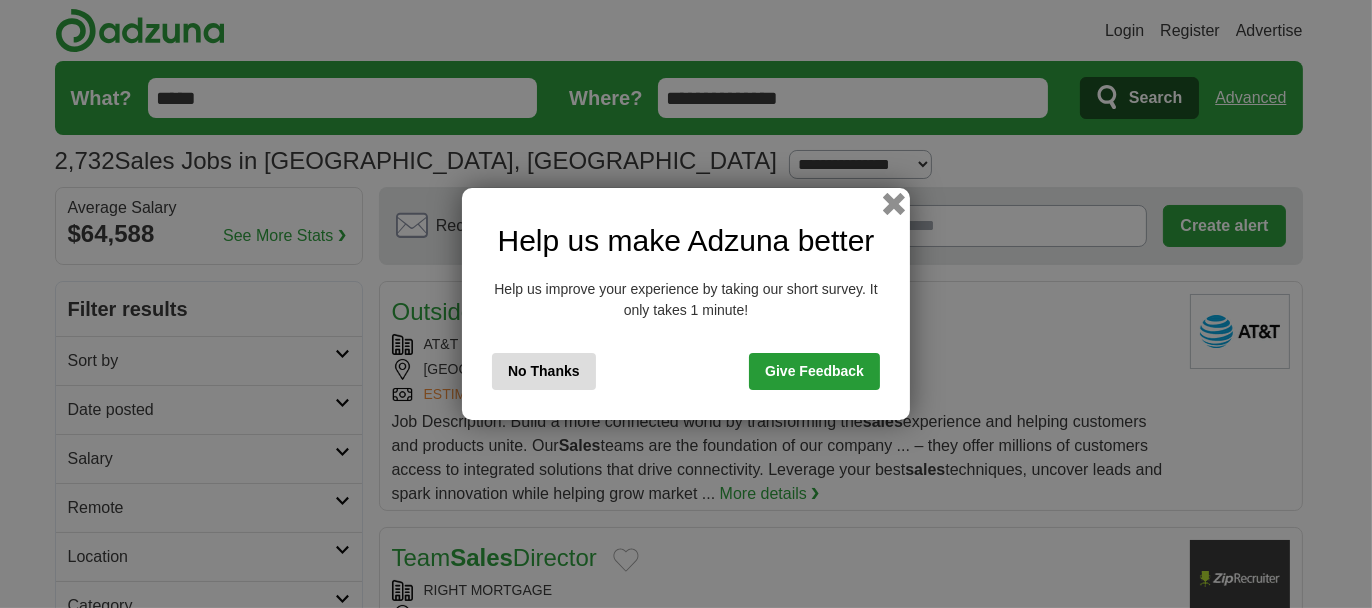 click at bounding box center (894, 204) 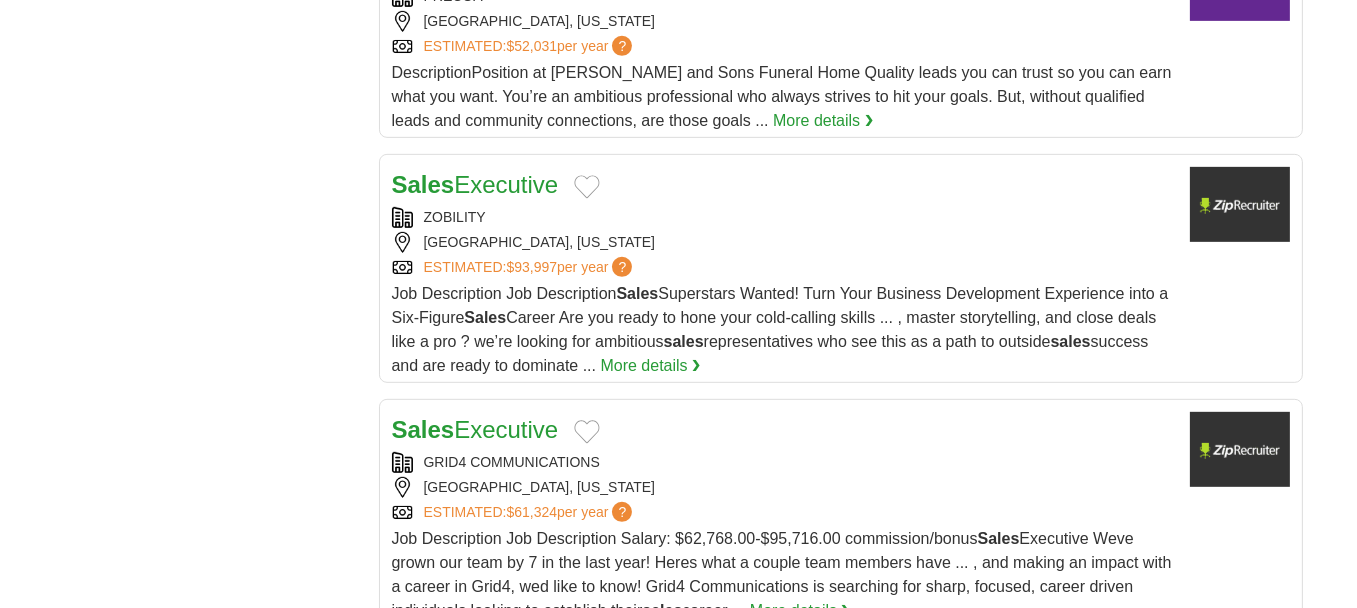 scroll, scrollTop: 1202, scrollLeft: 0, axis: vertical 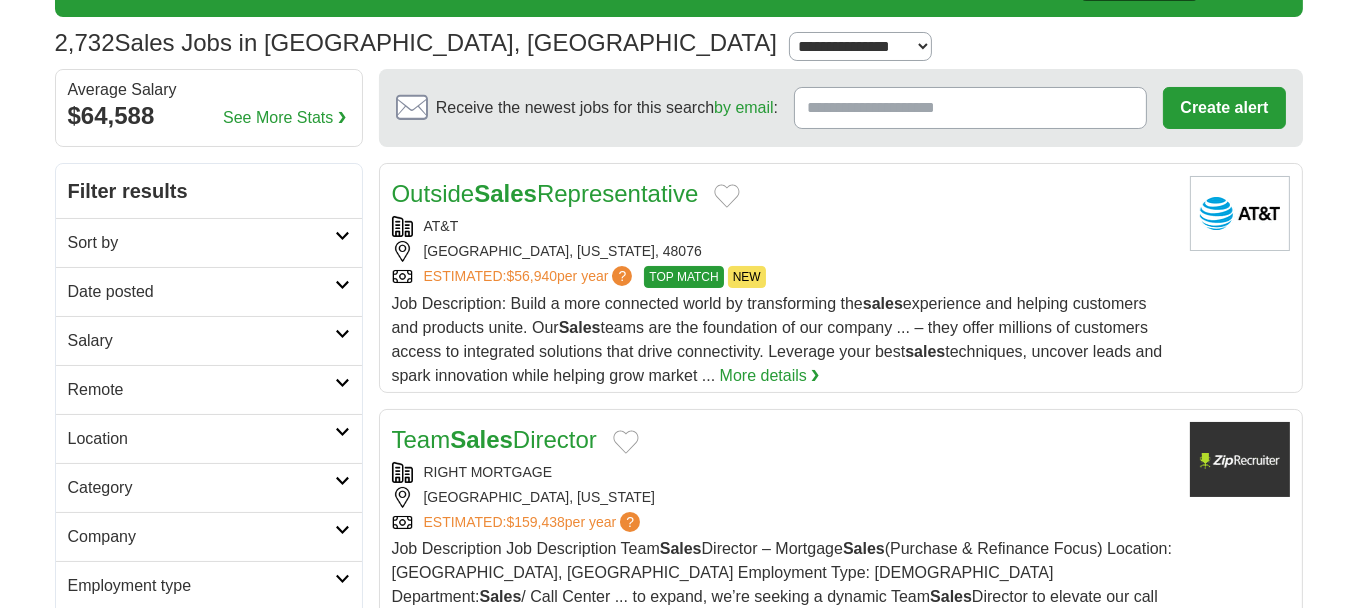 click at bounding box center (342, 334) 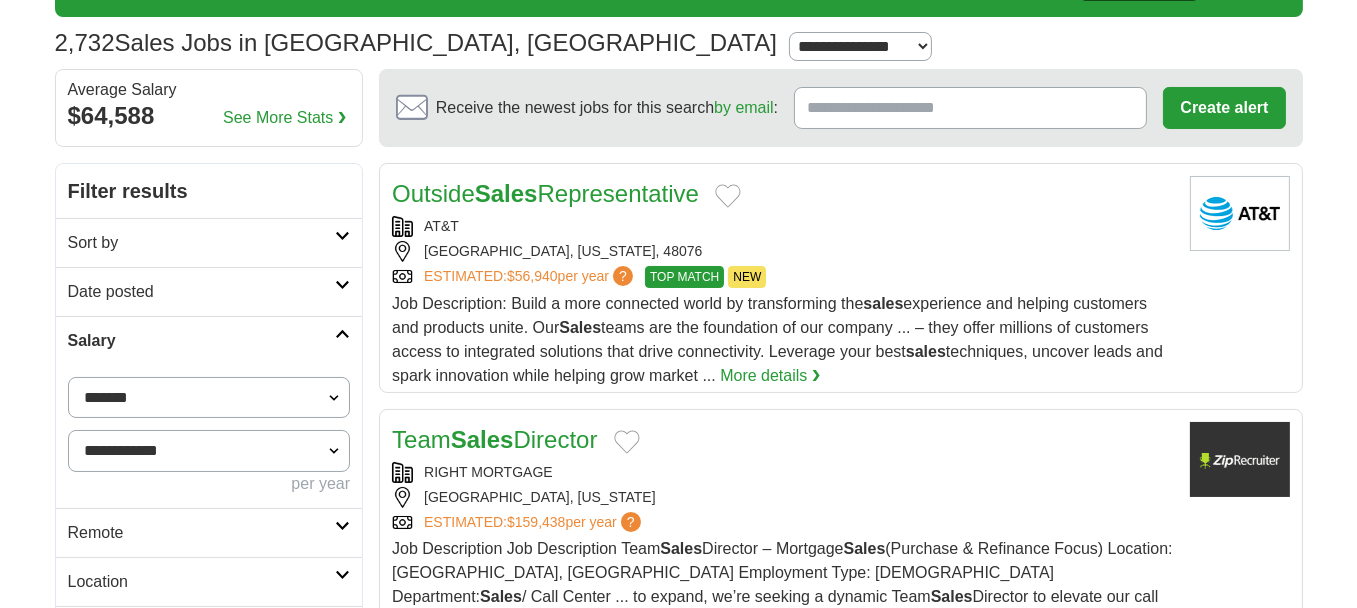 click on "**********" at bounding box center [209, 397] 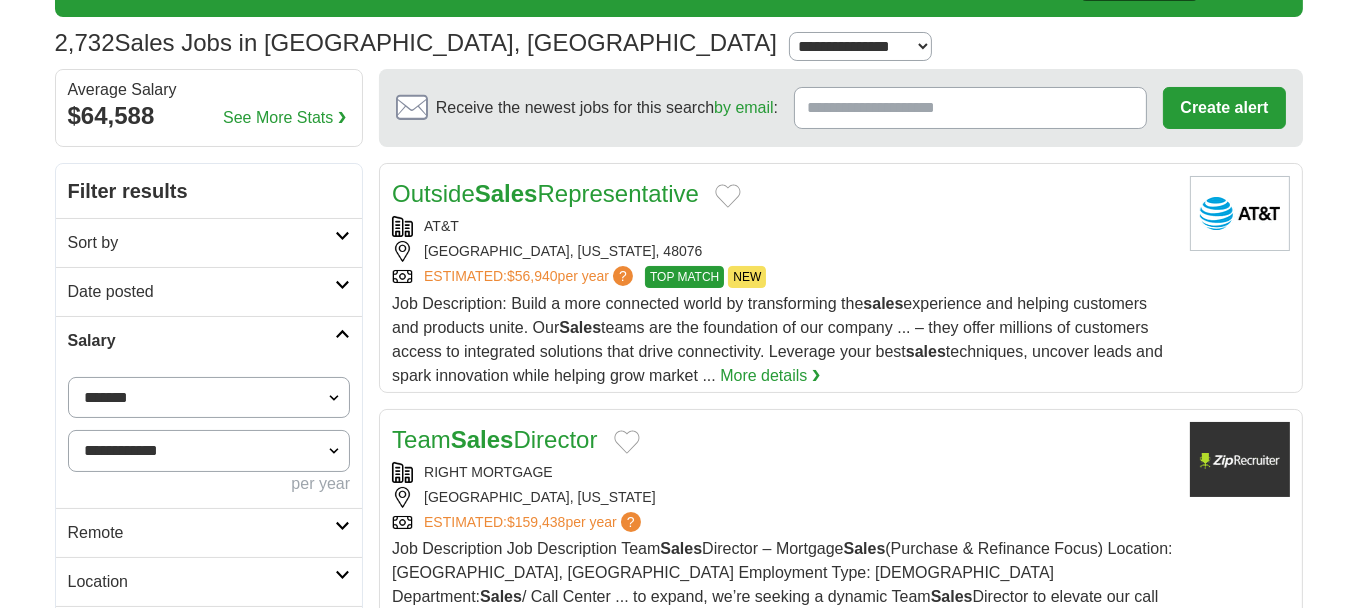 select on "*****" 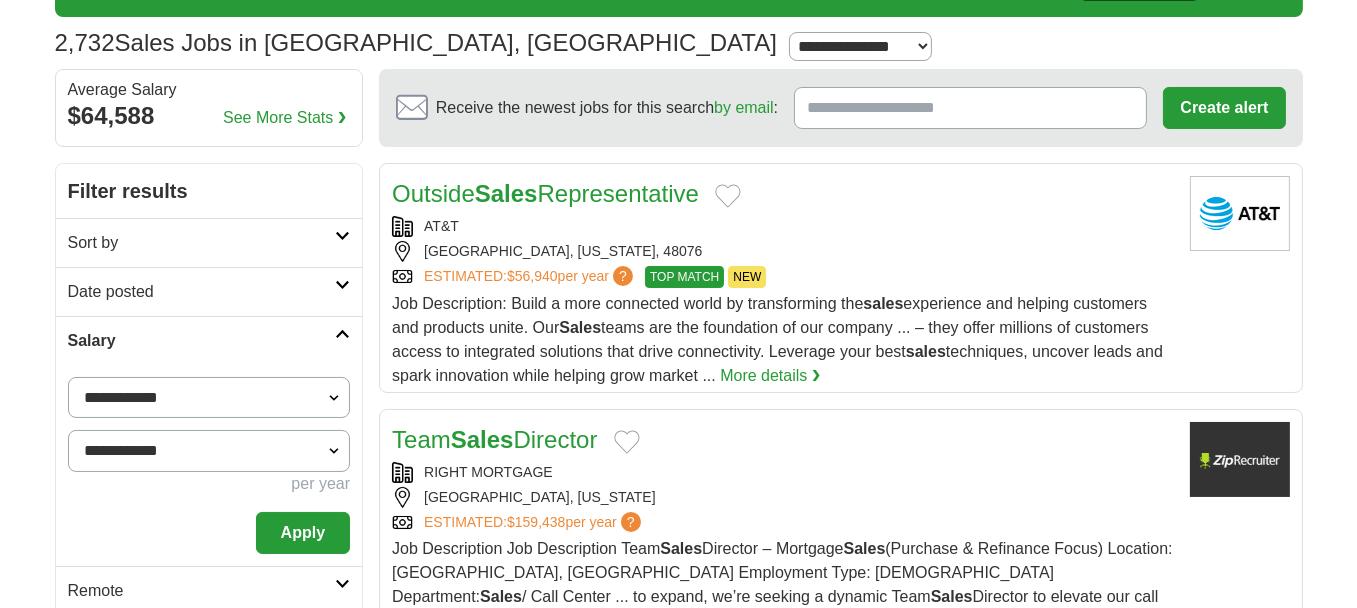 click on "Apply" at bounding box center (303, 533) 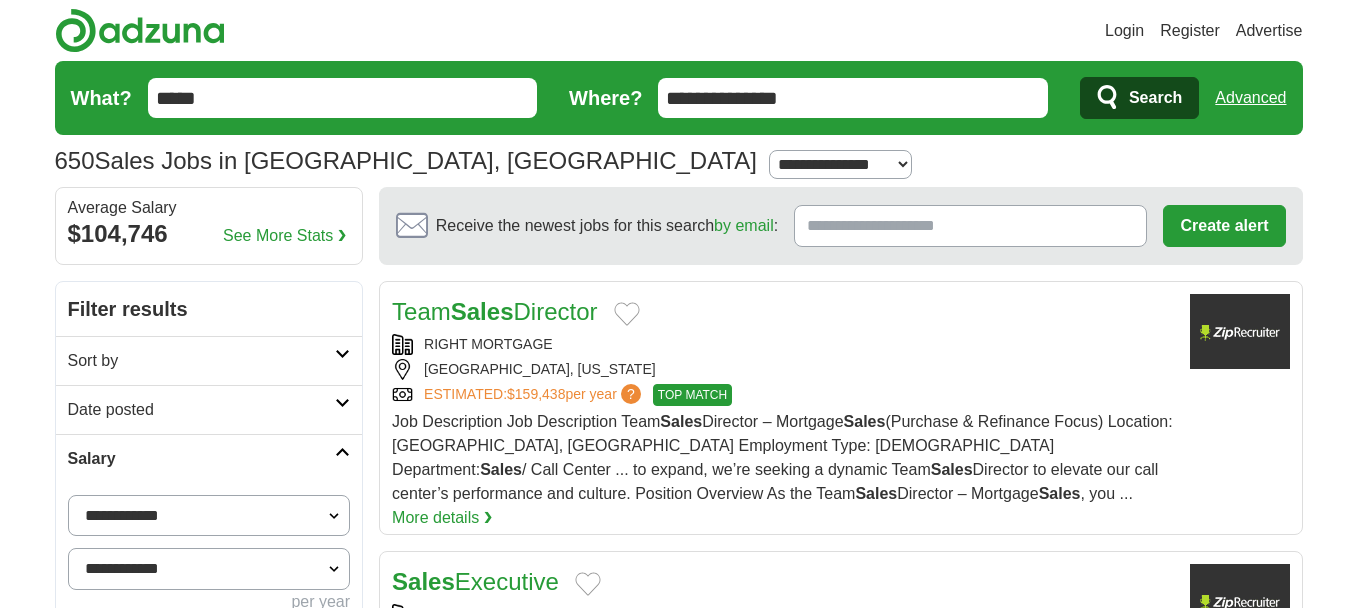scroll, scrollTop: 0, scrollLeft: 0, axis: both 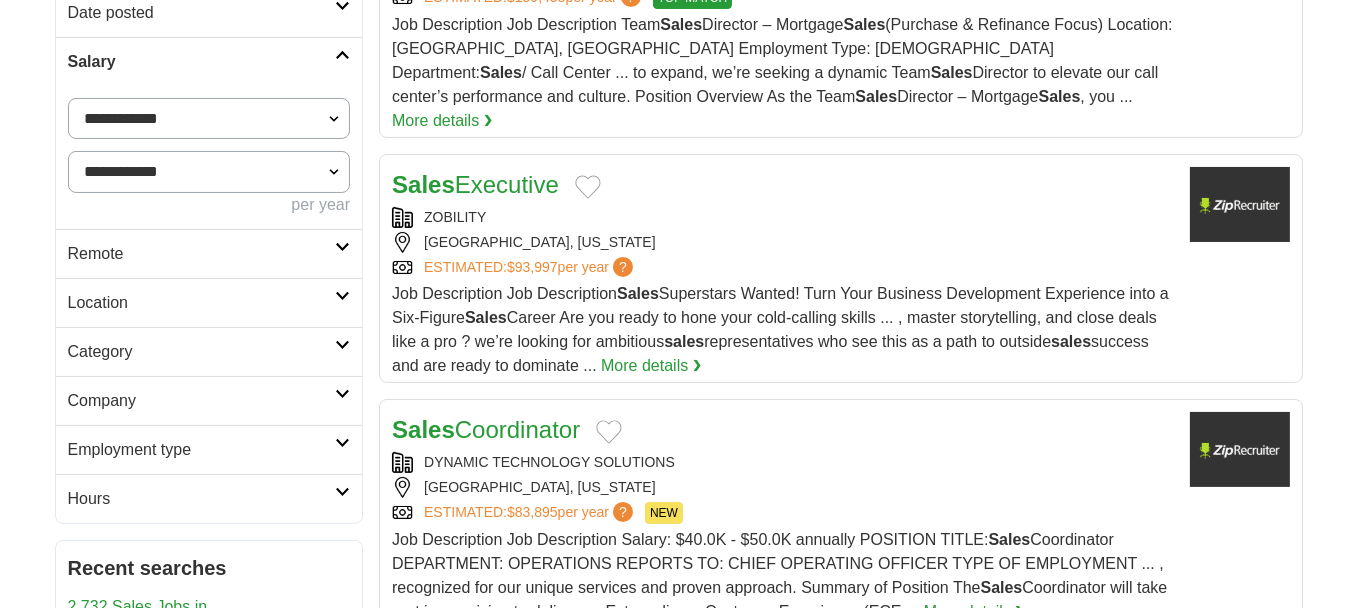 click at bounding box center [342, 345] 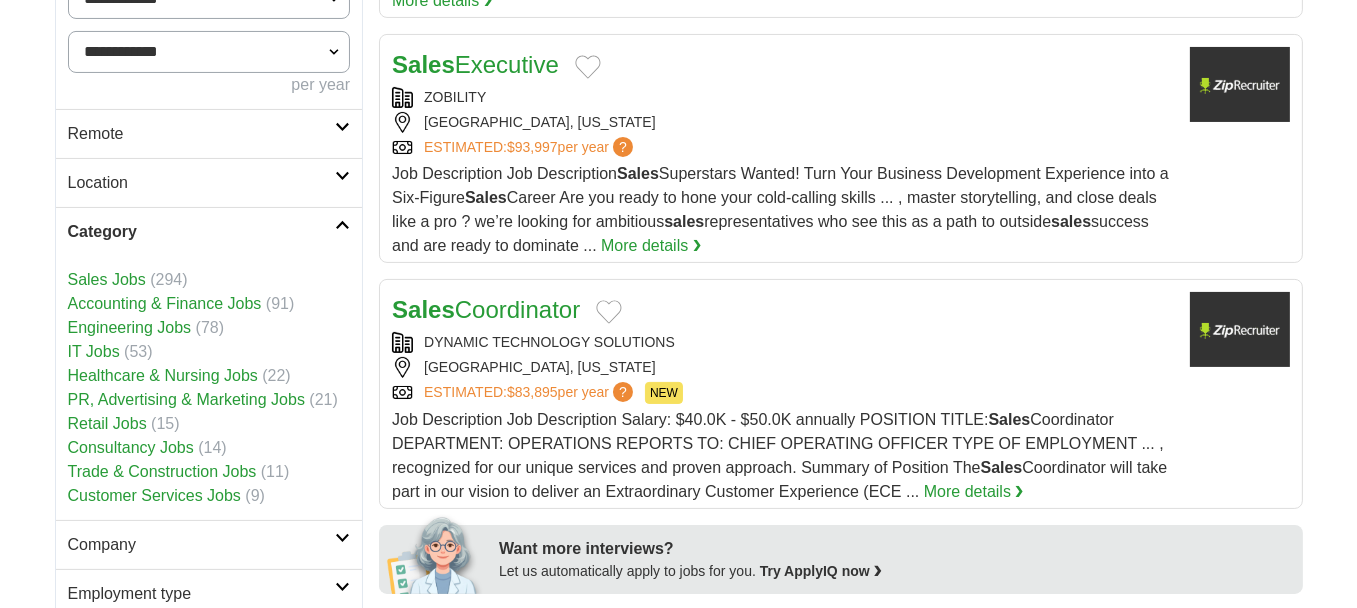 scroll, scrollTop: 530, scrollLeft: 0, axis: vertical 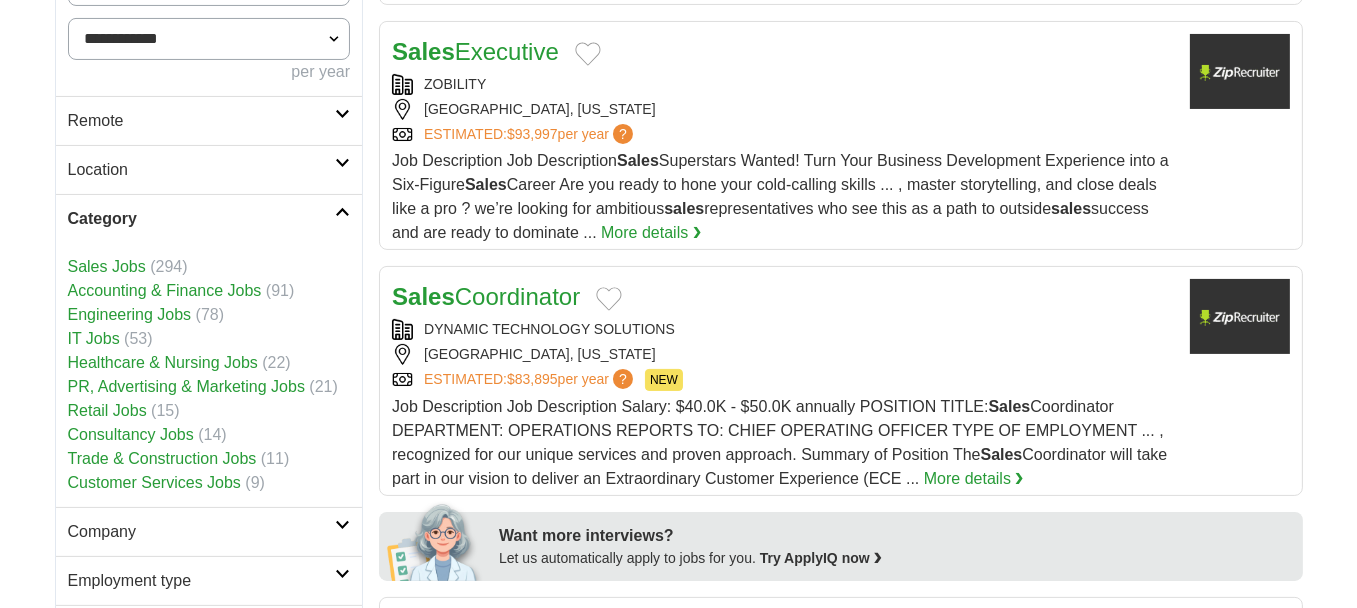 click at bounding box center (342, 574) 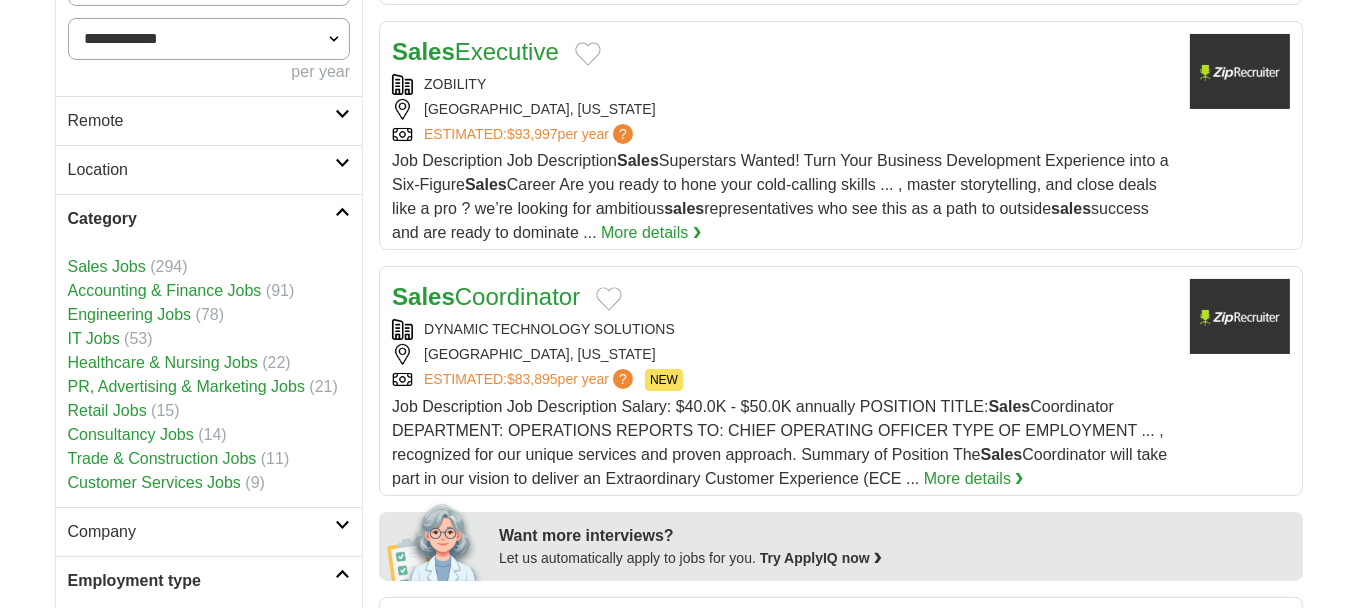scroll, scrollTop: 863, scrollLeft: 0, axis: vertical 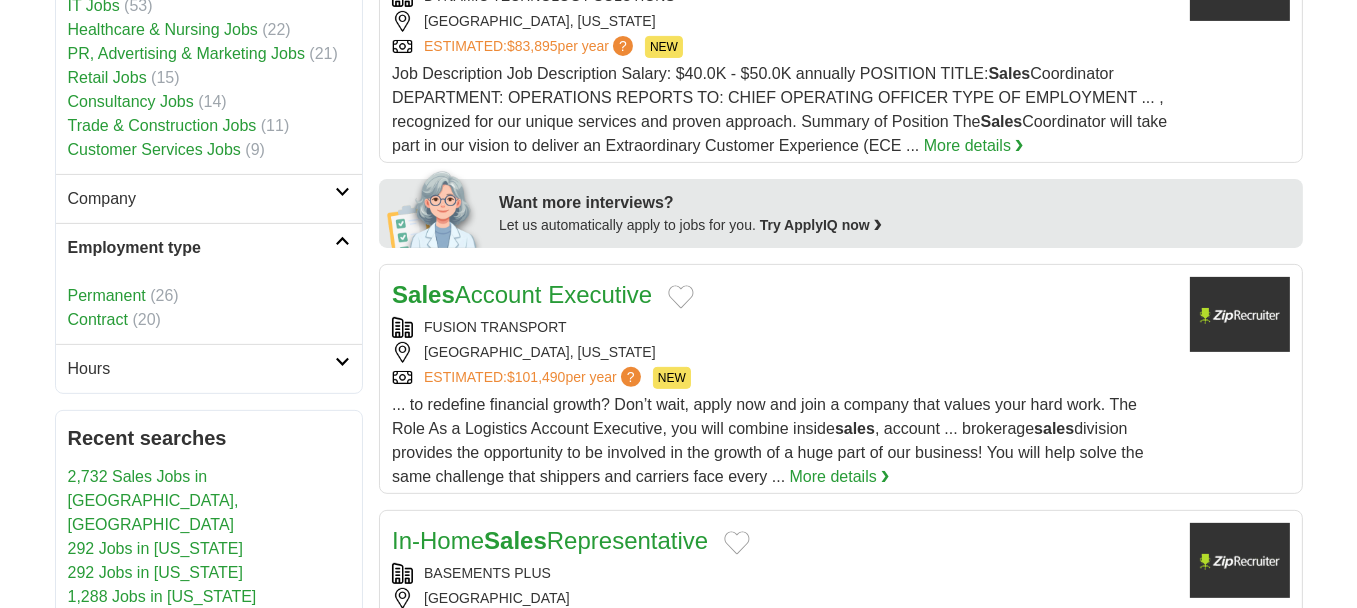 click on "Permanent" at bounding box center (107, 295) 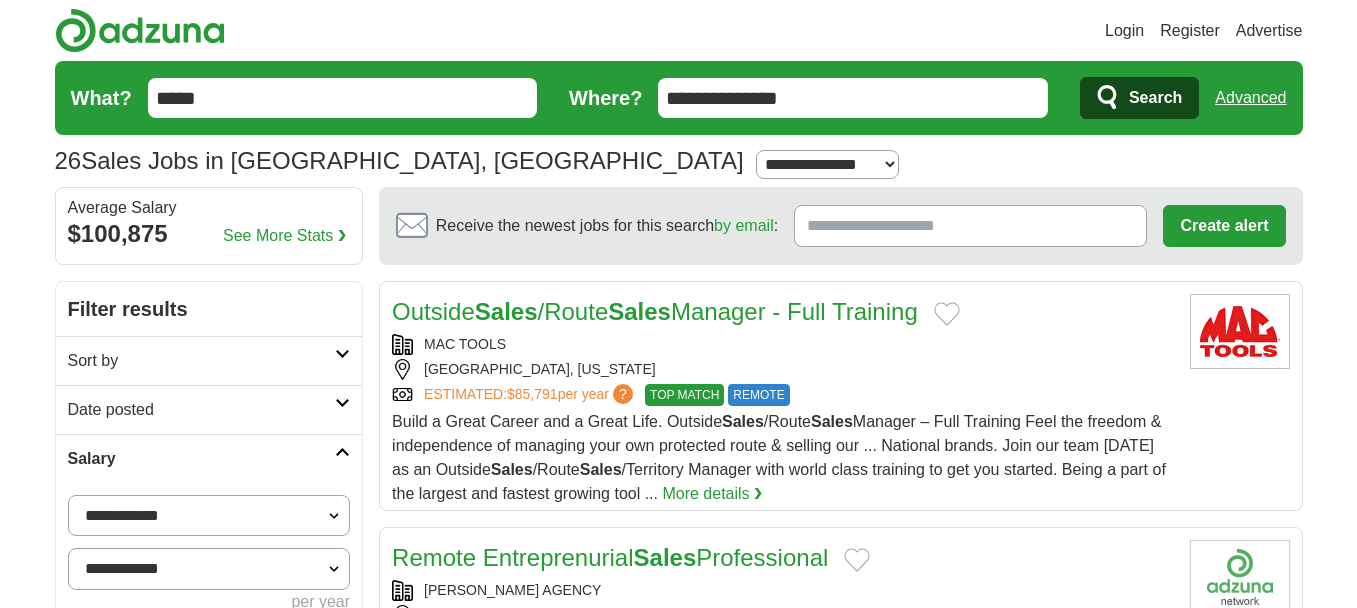scroll, scrollTop: 0, scrollLeft: 0, axis: both 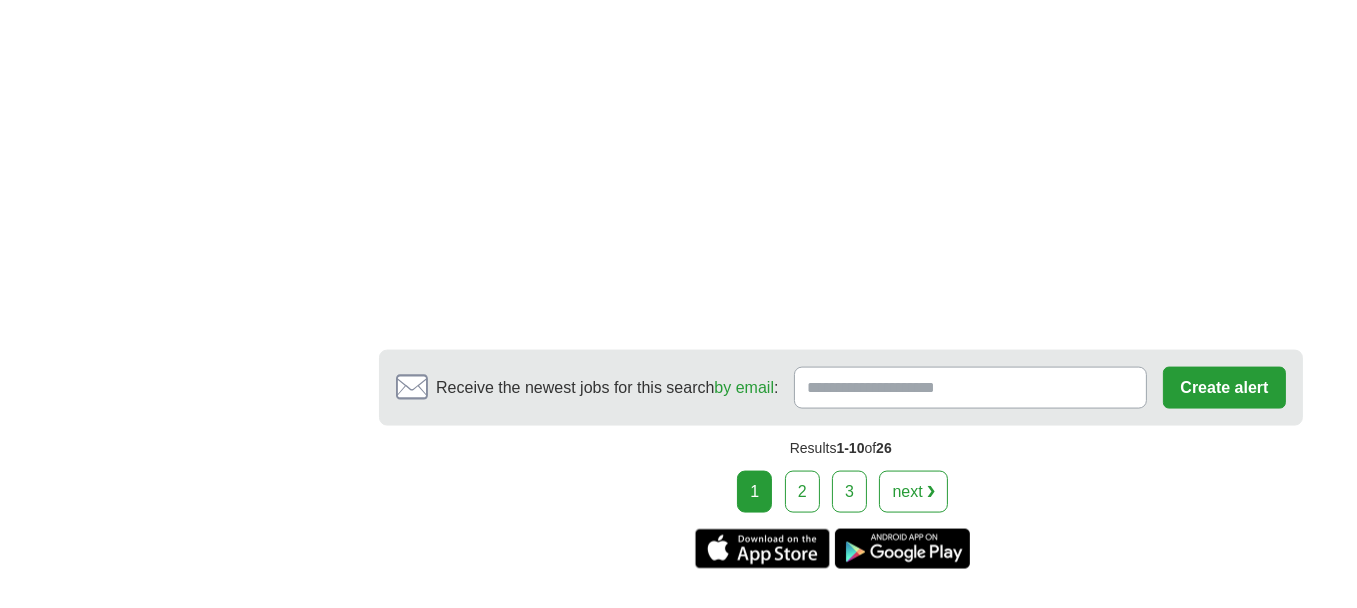 click on "2" at bounding box center (802, 492) 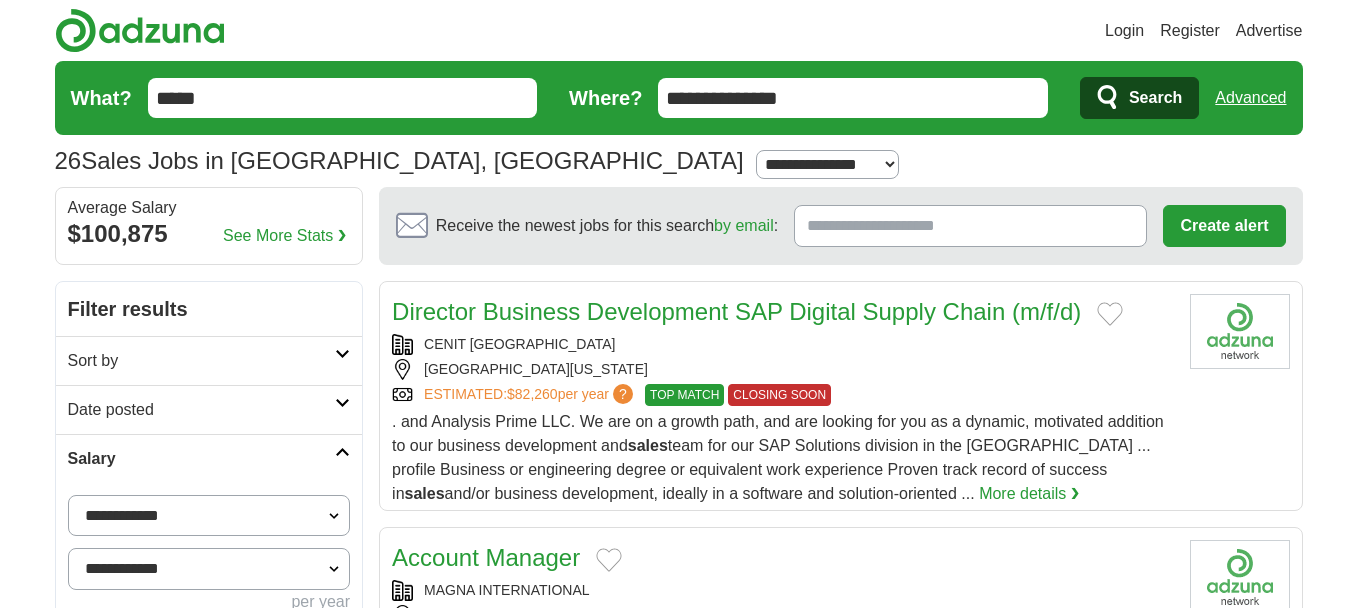 scroll, scrollTop: 0, scrollLeft: 0, axis: both 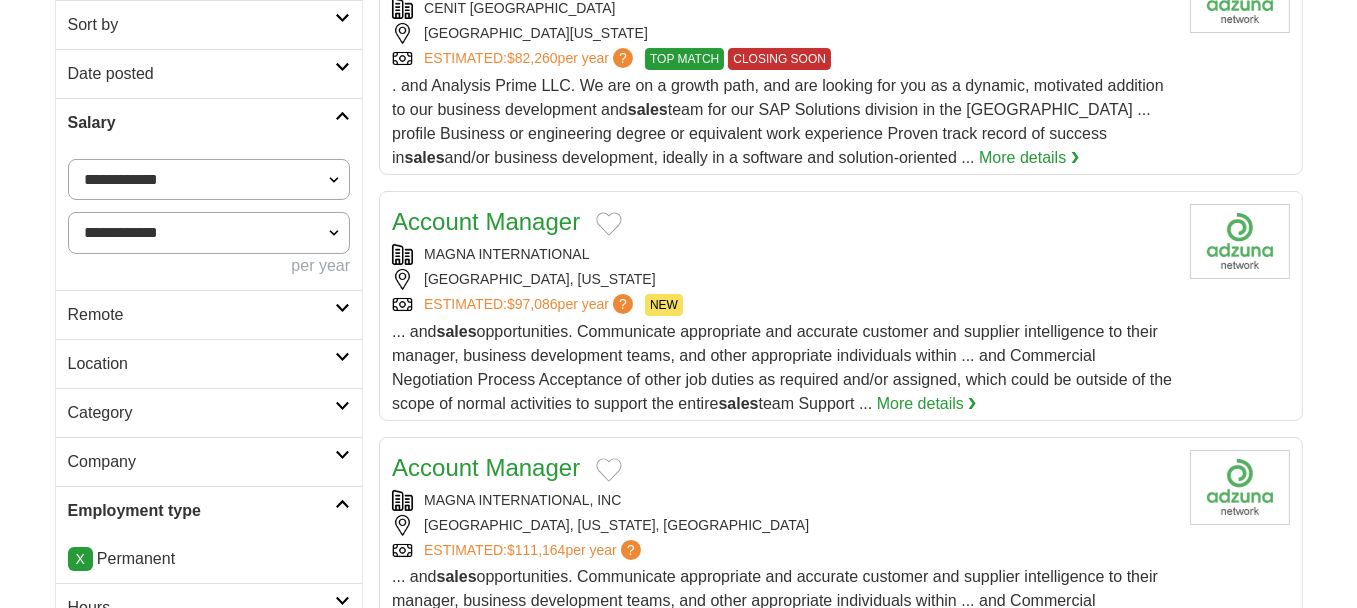 click on "Account Manager" at bounding box center (486, 221) 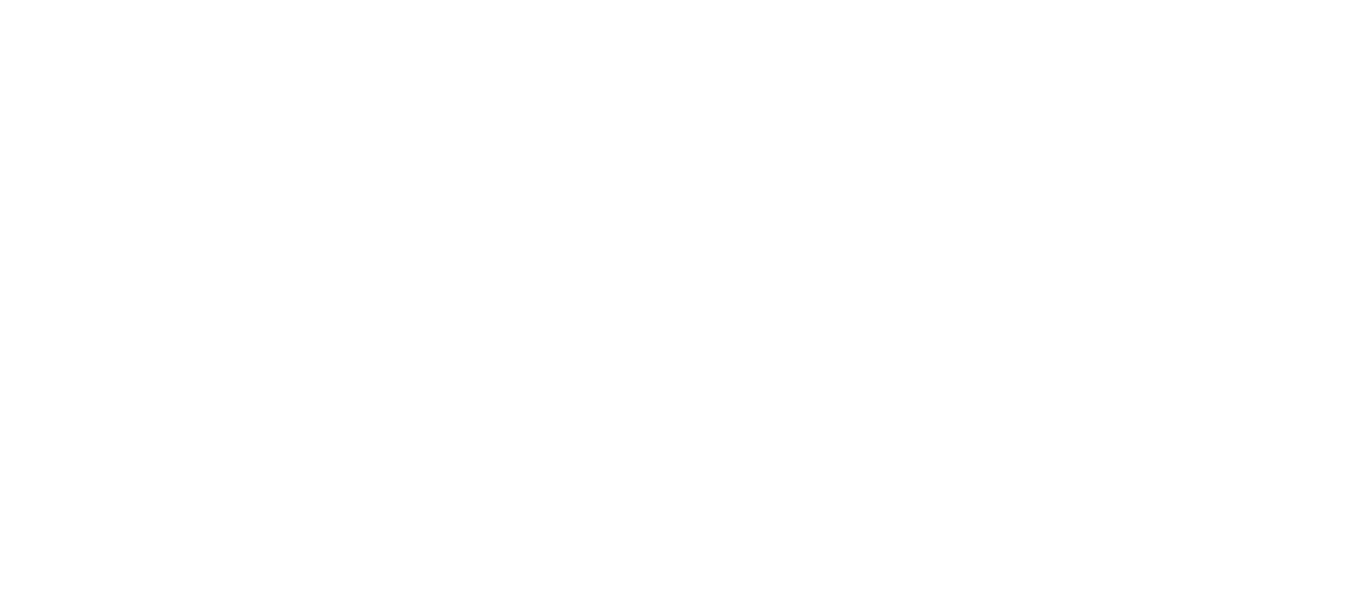 scroll, scrollTop: 3820, scrollLeft: 0, axis: vertical 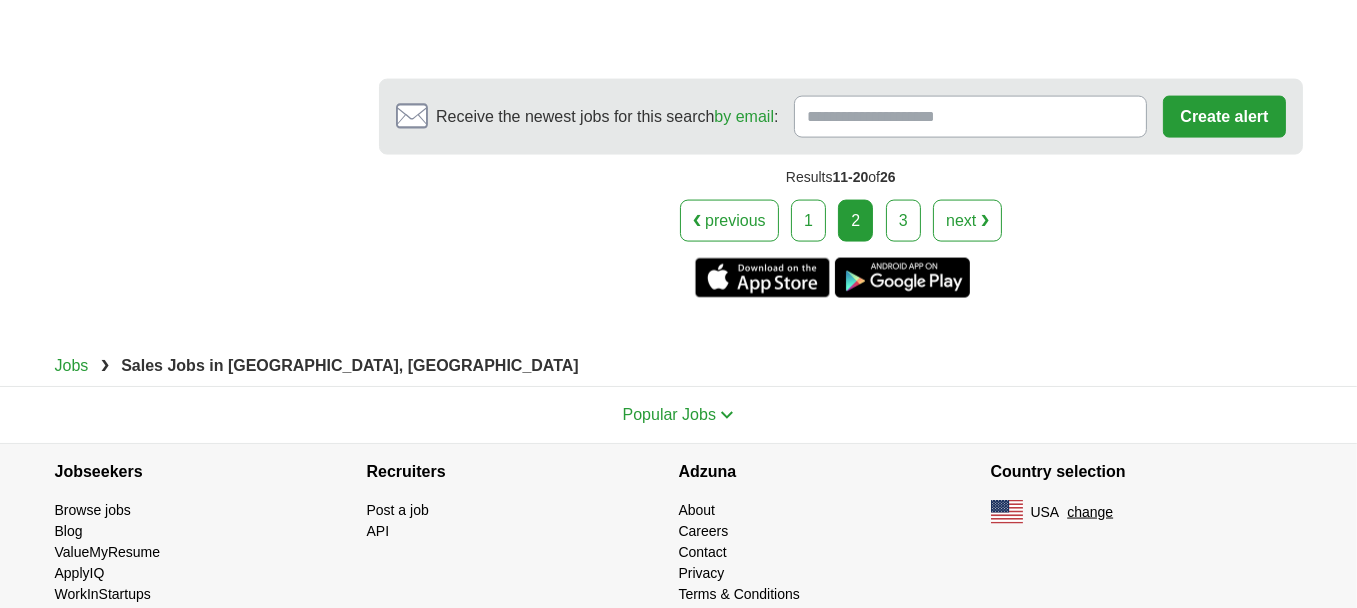 click on "3" at bounding box center (903, 221) 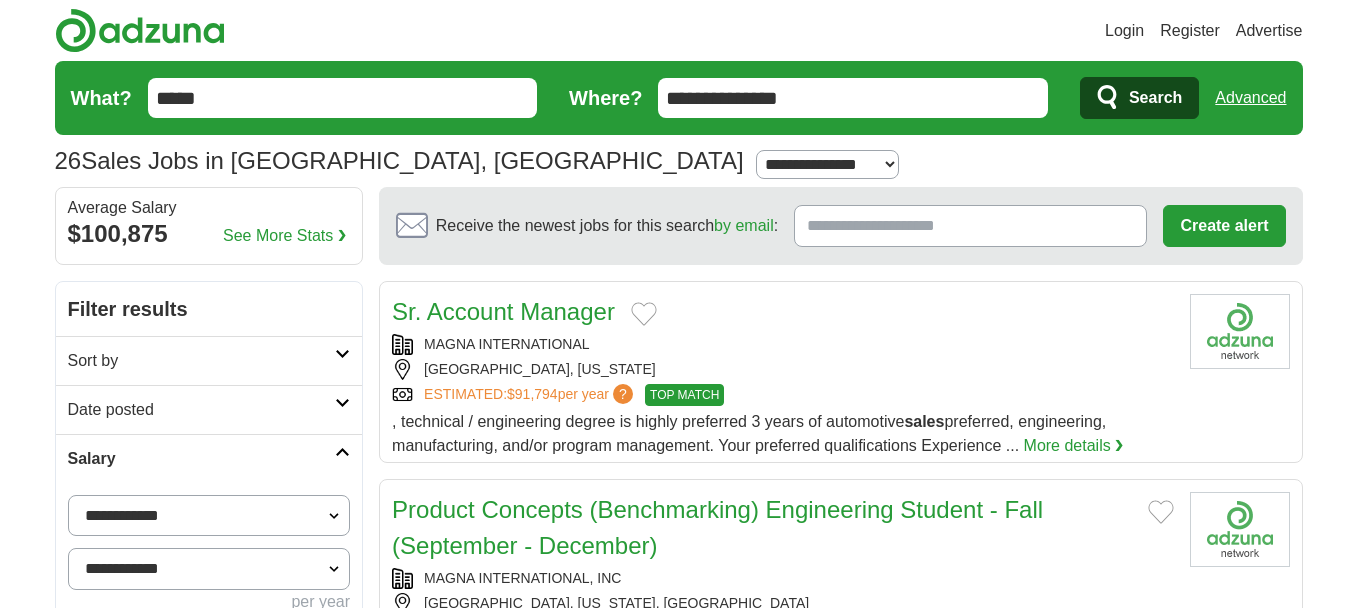 scroll, scrollTop: 0, scrollLeft: 0, axis: both 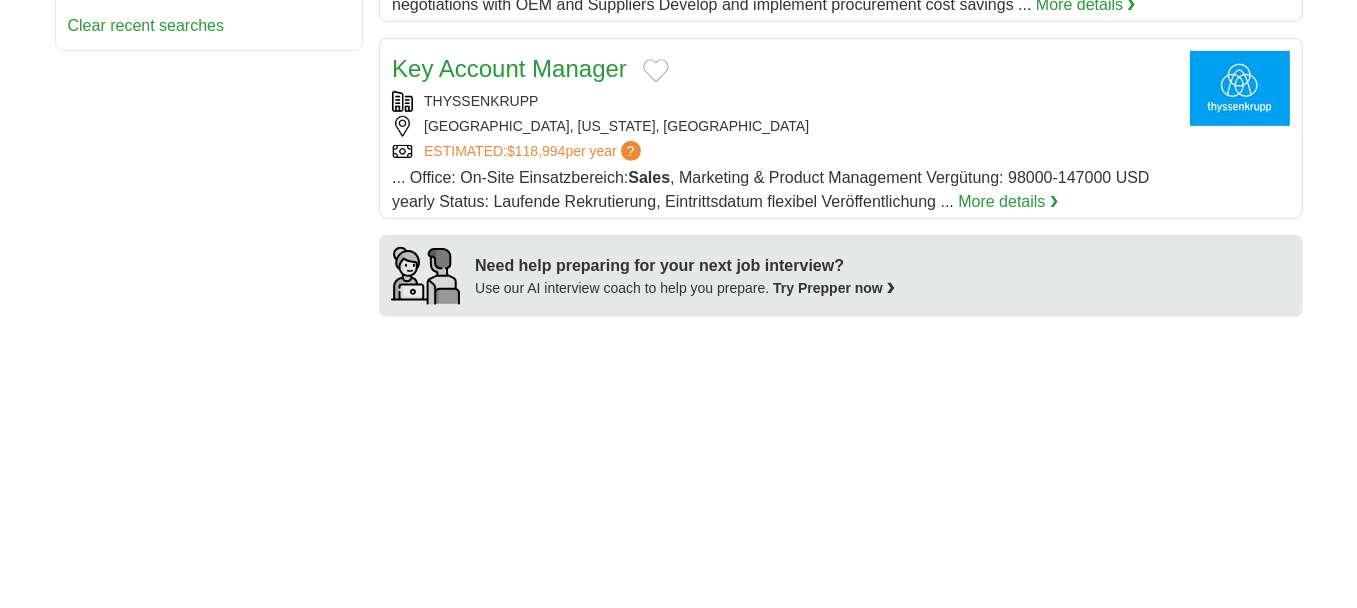 click on "Key Account Manager" at bounding box center (509, 68) 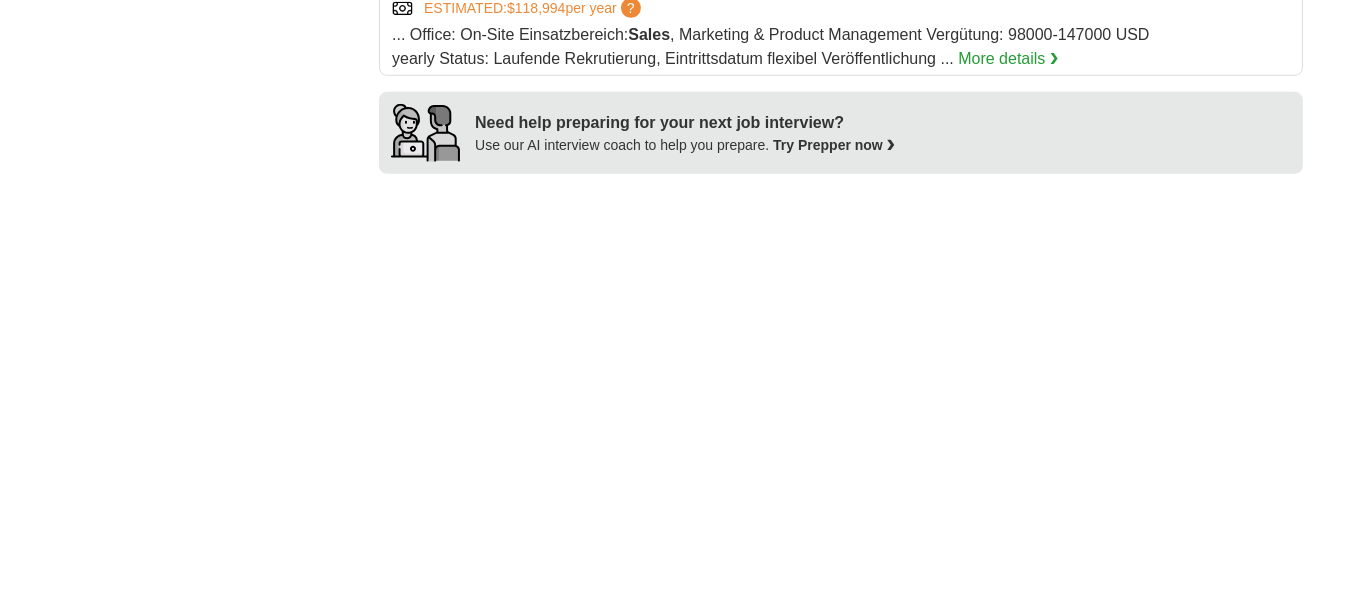 scroll, scrollTop: 1502, scrollLeft: 0, axis: vertical 